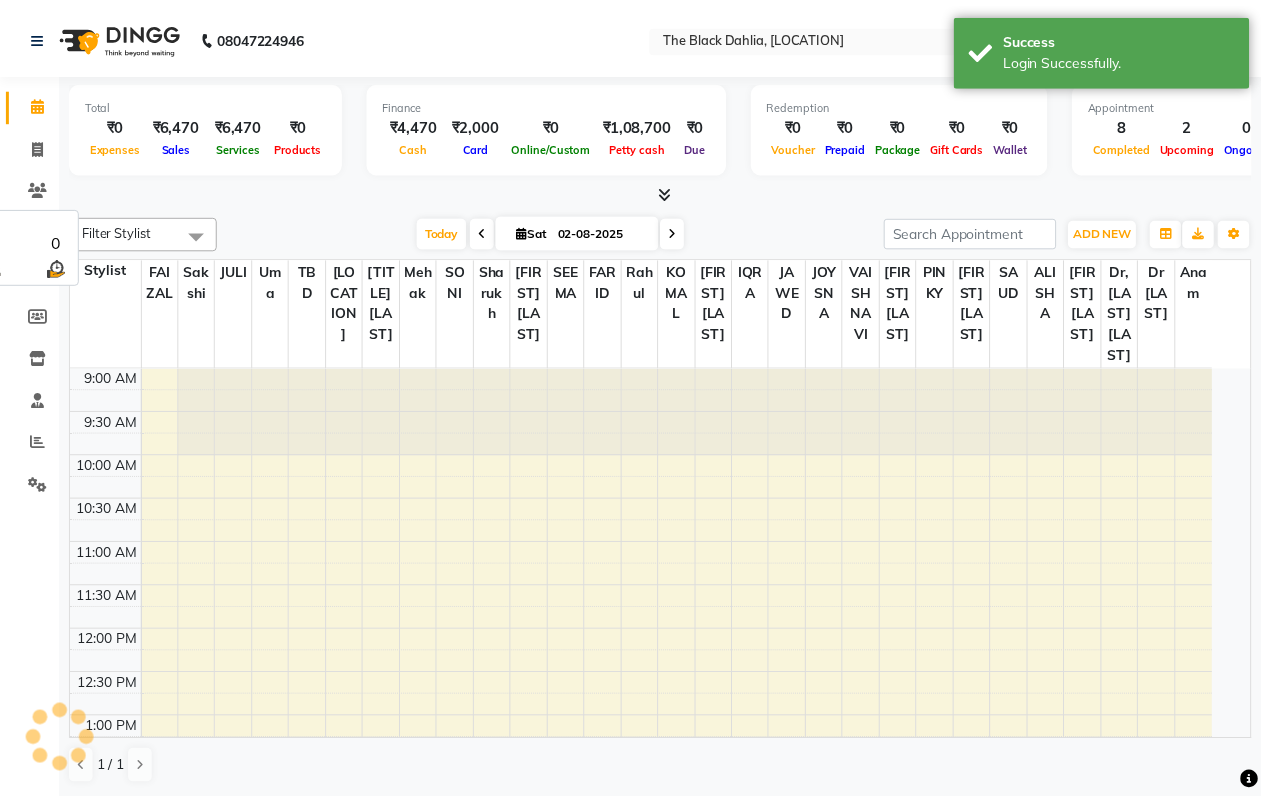 scroll, scrollTop: 0, scrollLeft: 0, axis: both 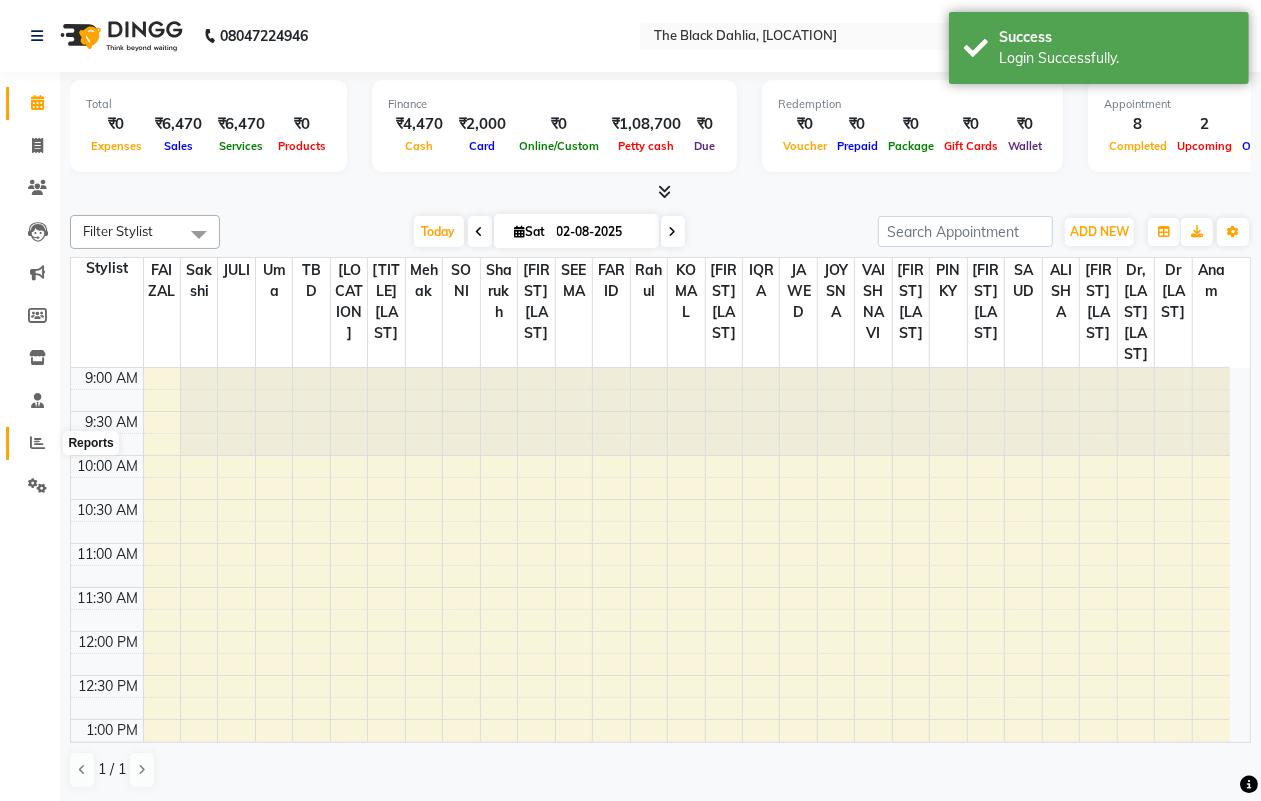 click 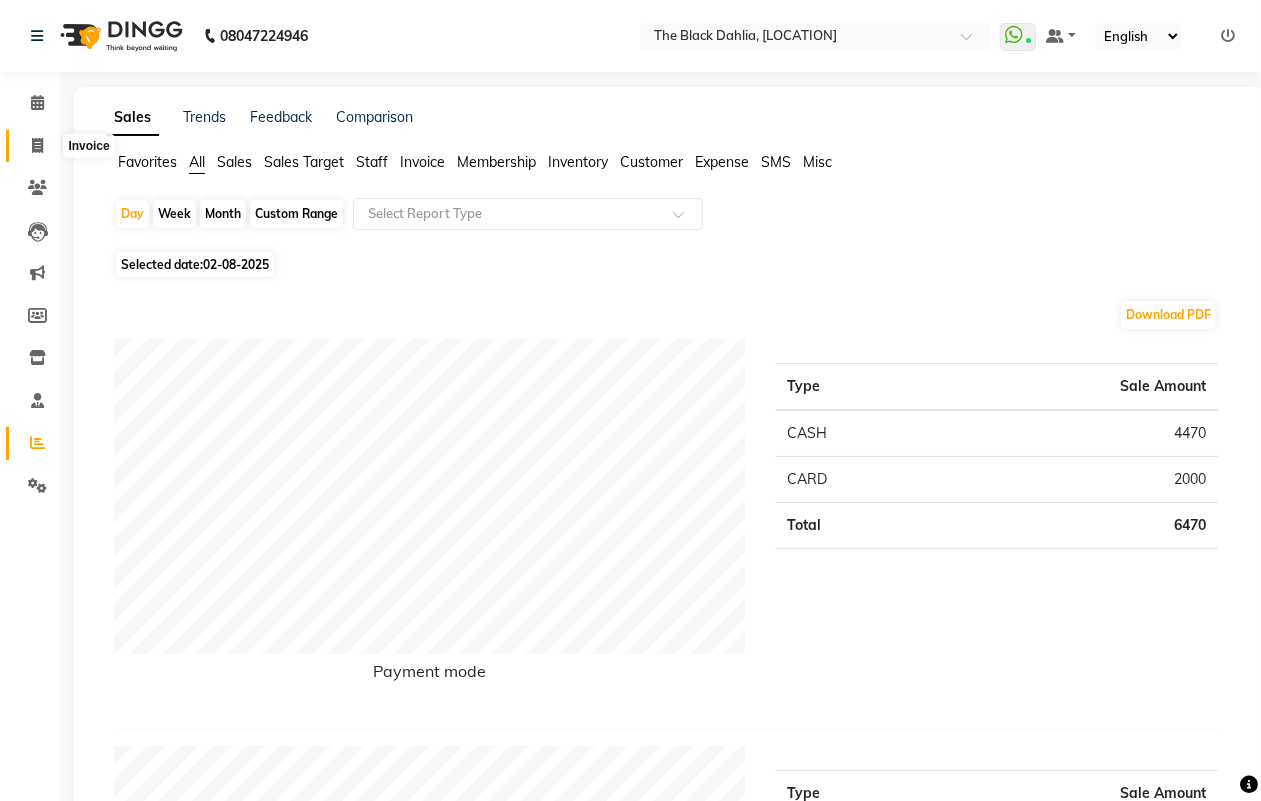 click 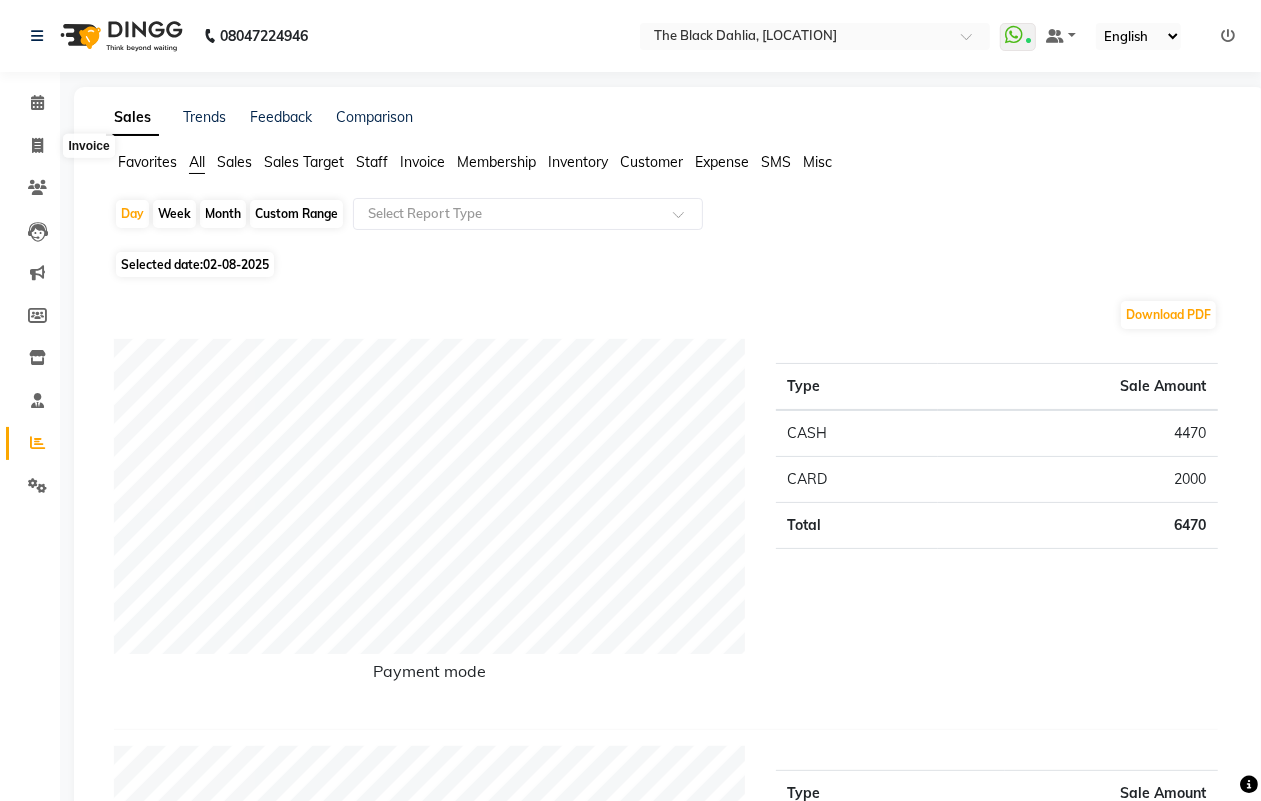 select on "4335" 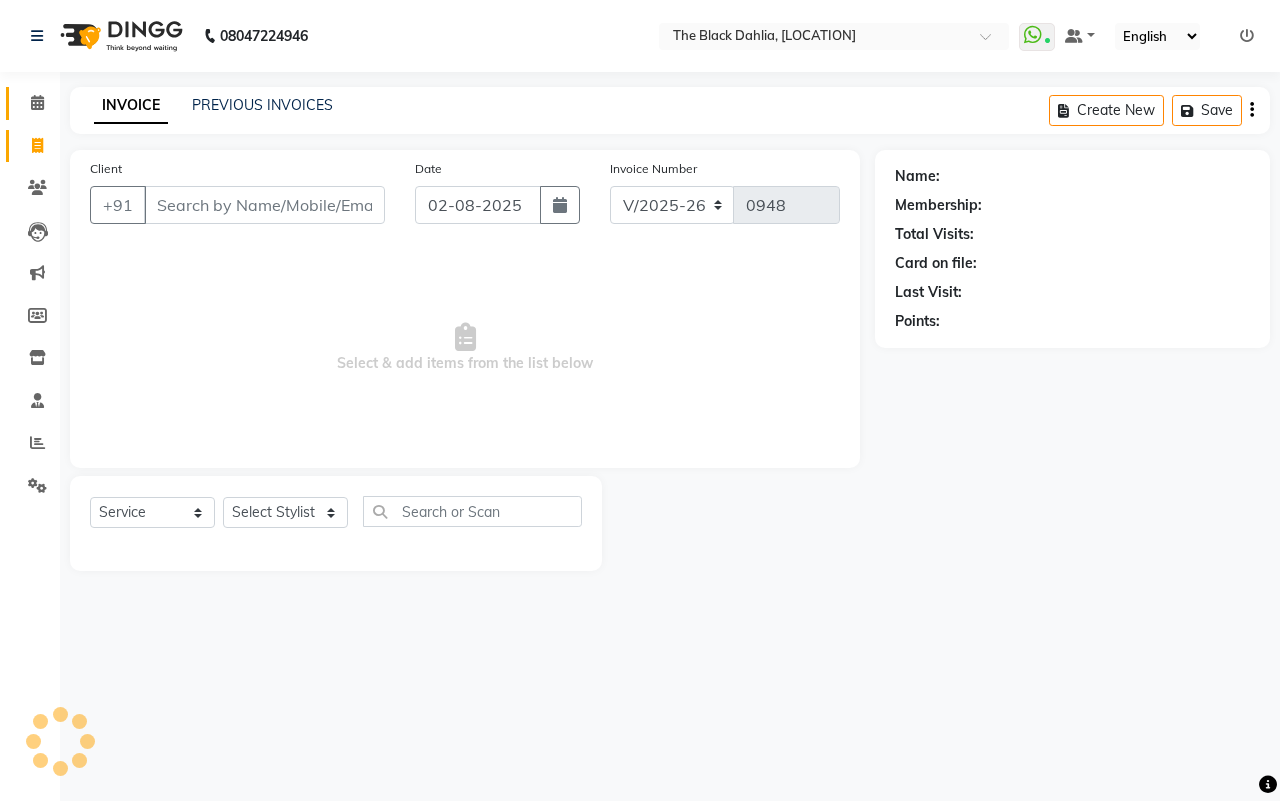 click on "Calendar" 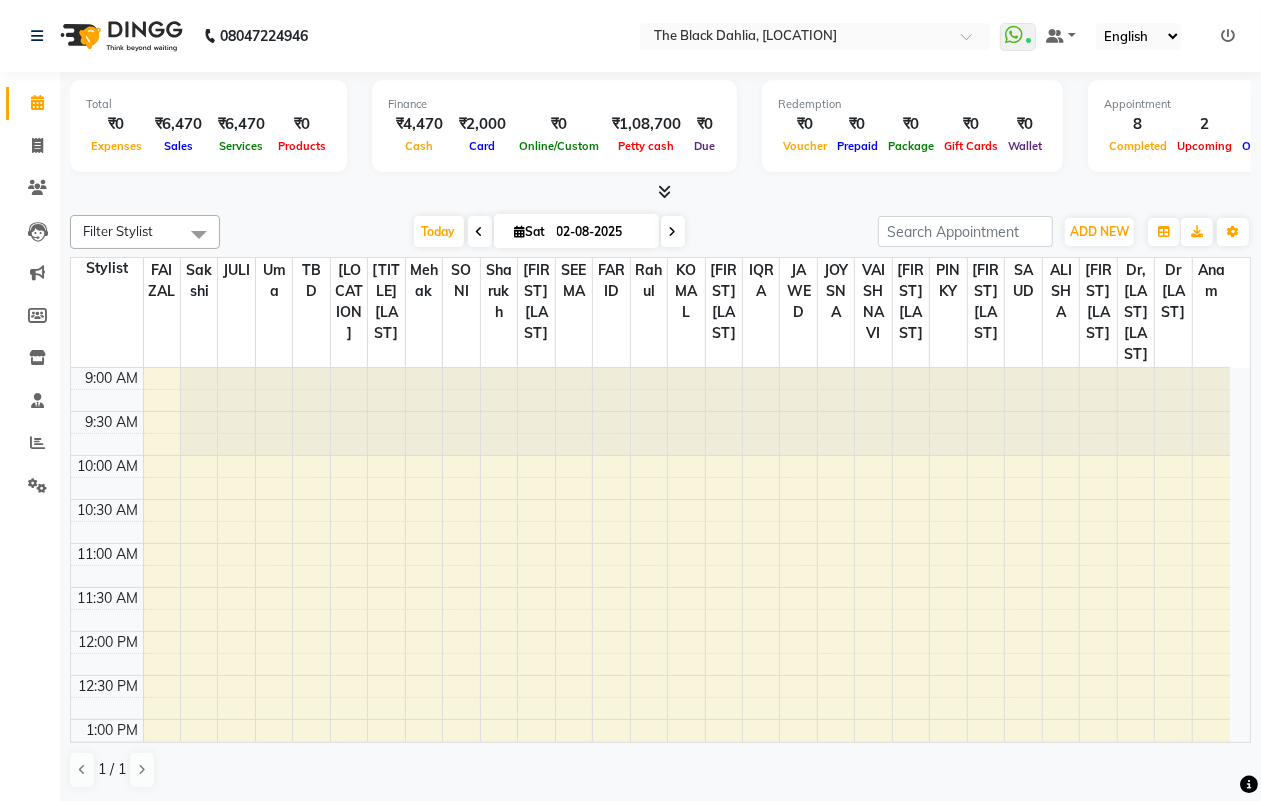 click on "Calendar" 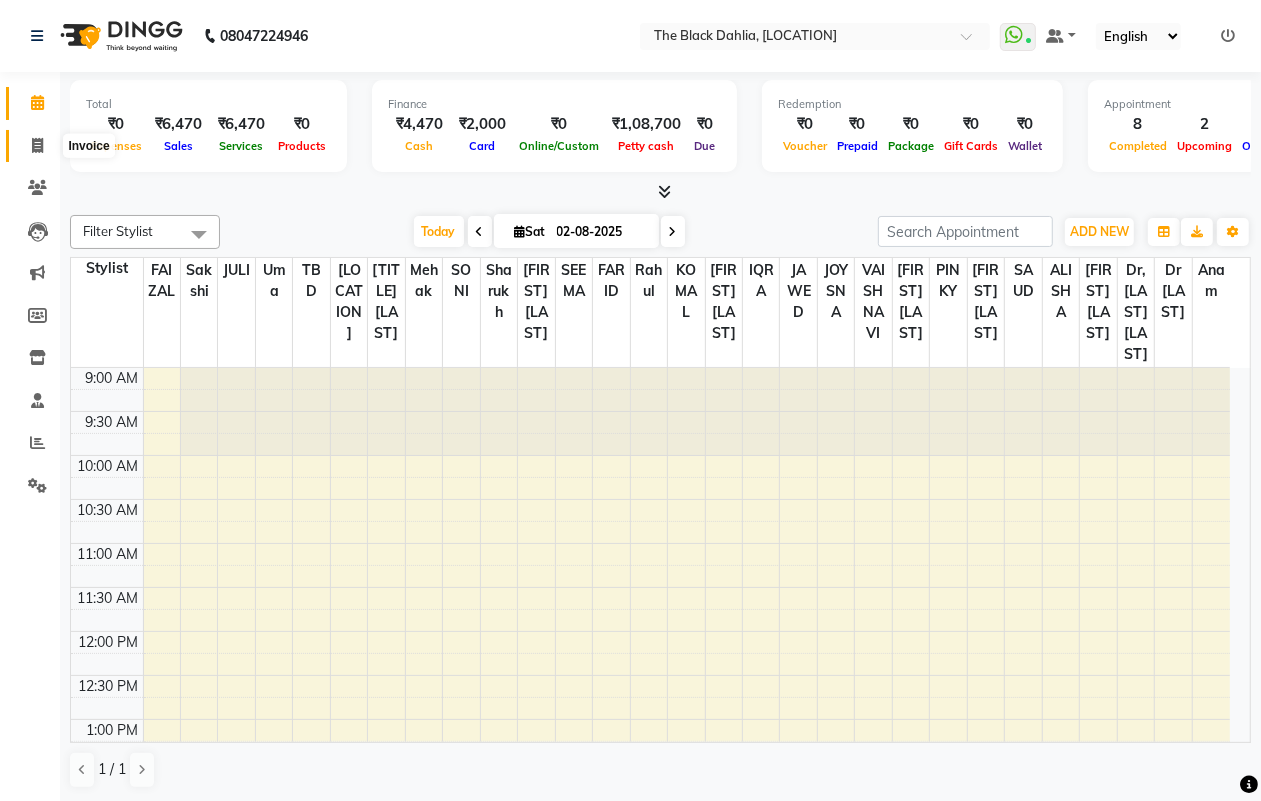 click 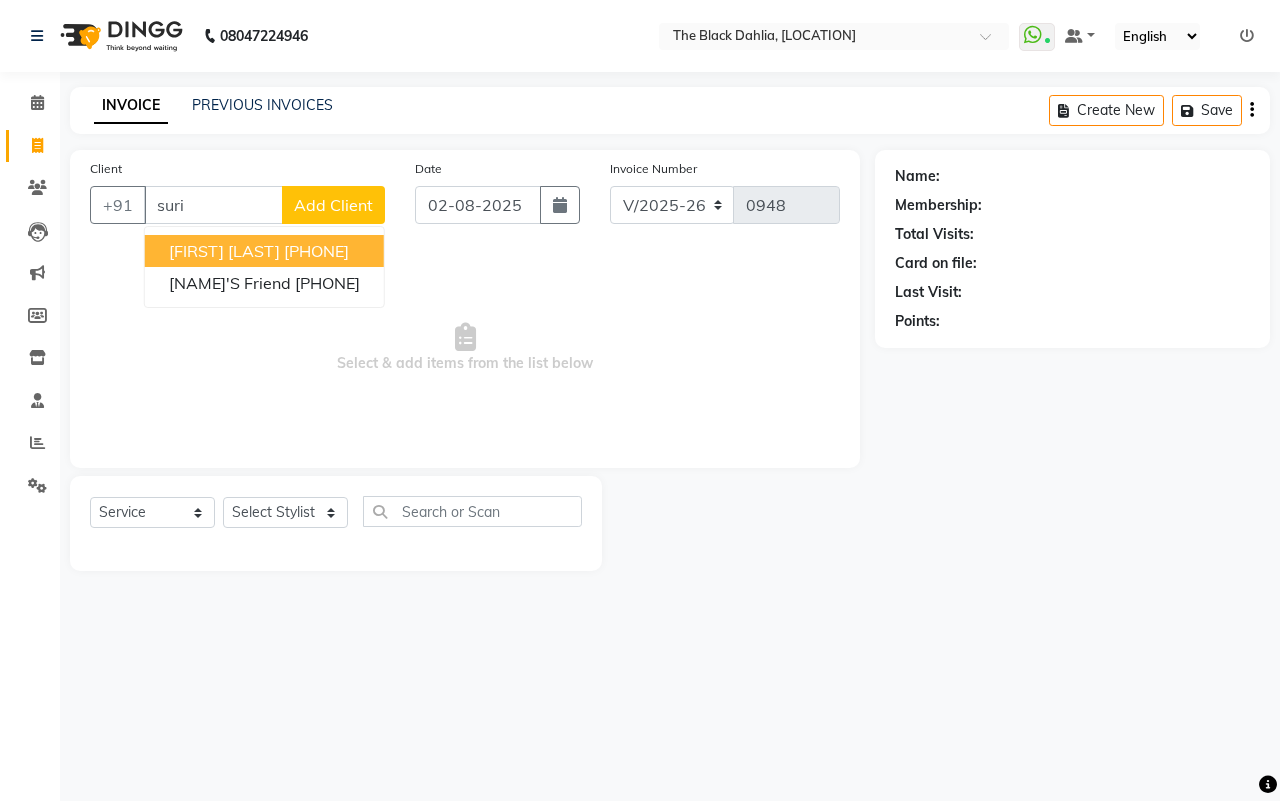 type on "suri" 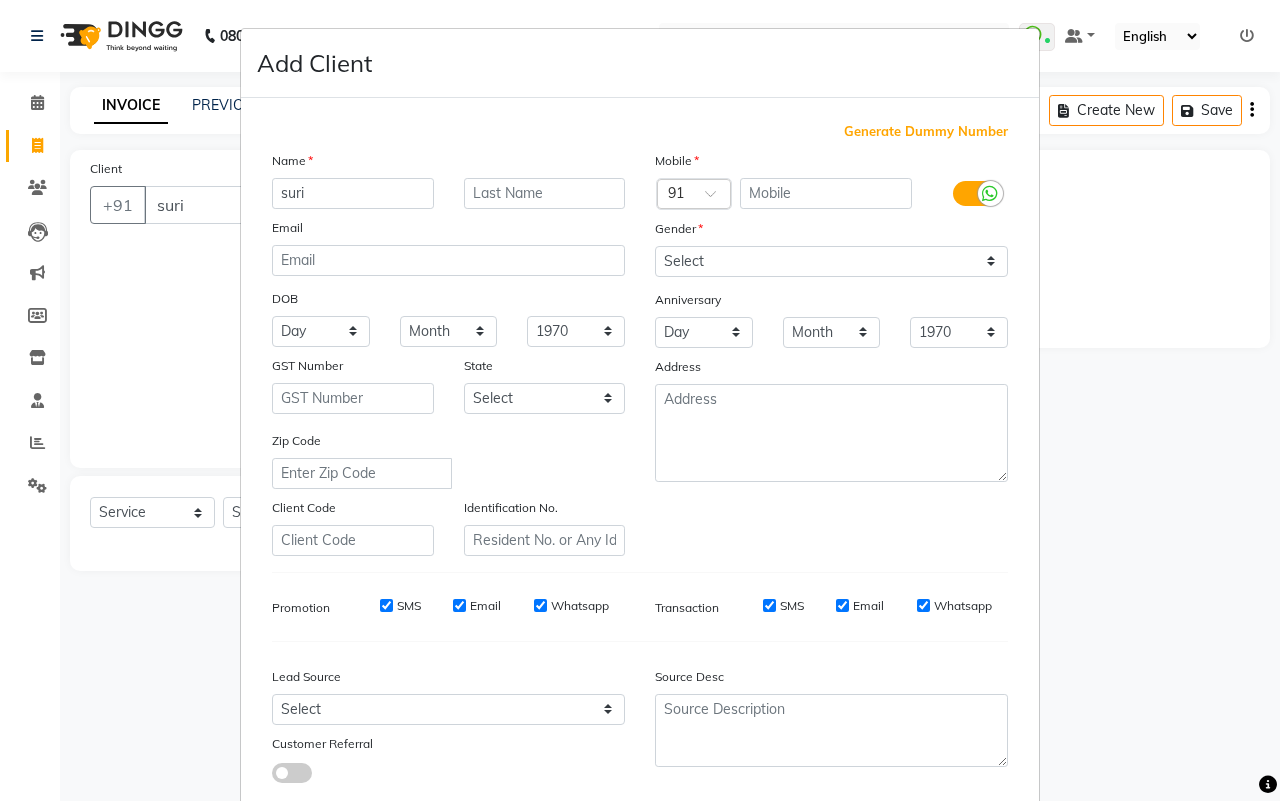 click on "Add Client Generate Dummy Number Name suri Email DOB Day 01 02 03 04 05 06 07 08 09 10 11 12 13 14 15 16 17 18 19 20 21 22 23 24 25 26 27 28 29 30 31 Month January February March April May June July August September October November December 1940 1941 1942 1943 1944 1945 1946 1947 1948 1949 1950 1951 1952 1953 1954 1955 1956 1957 1958 1959 1960 1961 1962 1963 1964 1965 1966 1967 1968 1969 1970 1971 1972 1973 1974 1975 1976 1977 1978 1979 1980 1981 1982 1983 1984 1985 1986 1987 1988 1989 1990 1991 1992 1993 1994 1995 1996 1997 1998 1999 2000 2001 2002 2003 2004 2005 2006 2007 2008 2009 2010 2011 2012 2013 2014 2015 2016 2017 2018 2019 2020 2021 2022 2023 2024 GST Number State Select Andaman and Nicobar Islands Andhra Pradesh Arunachal Pradesh Assam Bihar Chandigarh Chhattisgarh Dadra and Nagar Haveli Daman and Diu Delhi Goa Gujarat Haryana Himachal Pradesh Jammu and Kashmir Jharkhand Karnataka Kerala Lakshadweep Madhya Pradesh Maharashtra Manipur Meghalaya Mizoram Nagaland Odisha Pondicherry Punjab Rajasthan" at bounding box center [640, 400] 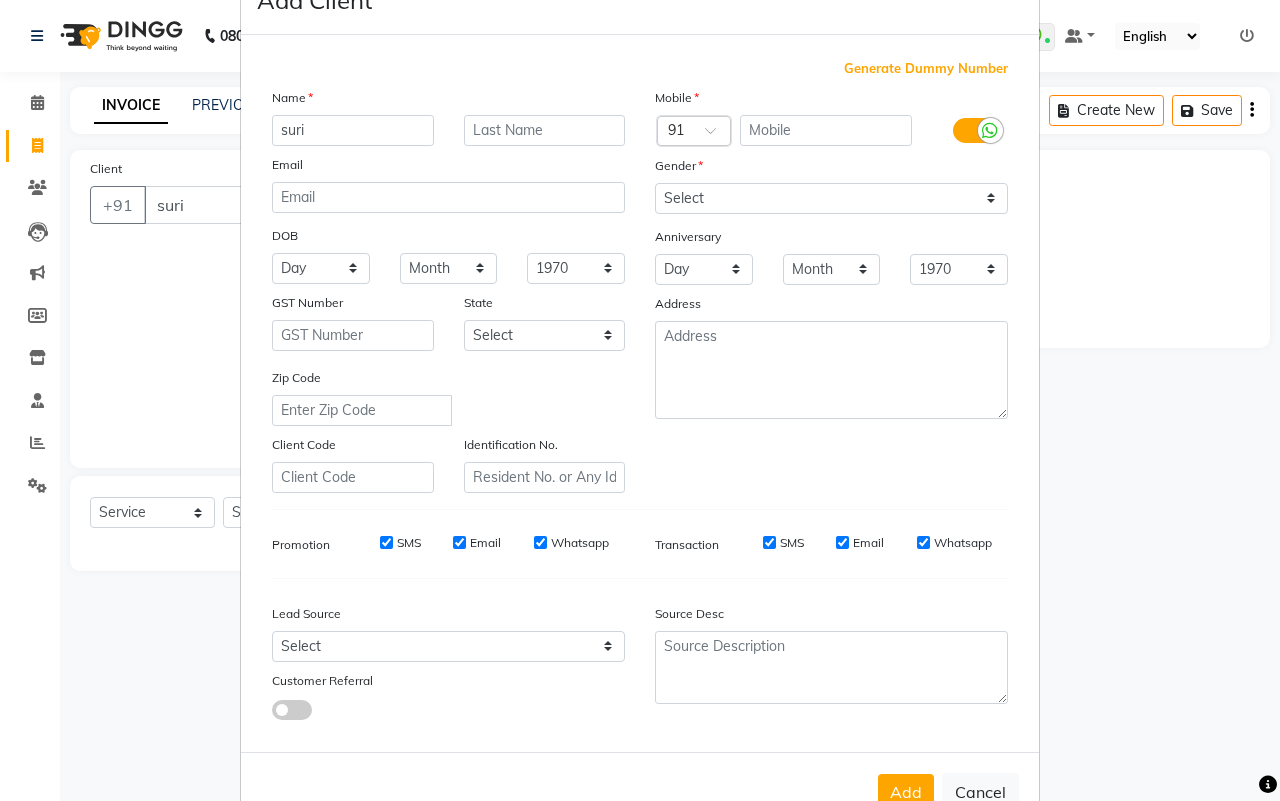 scroll, scrollTop: 115, scrollLeft: 0, axis: vertical 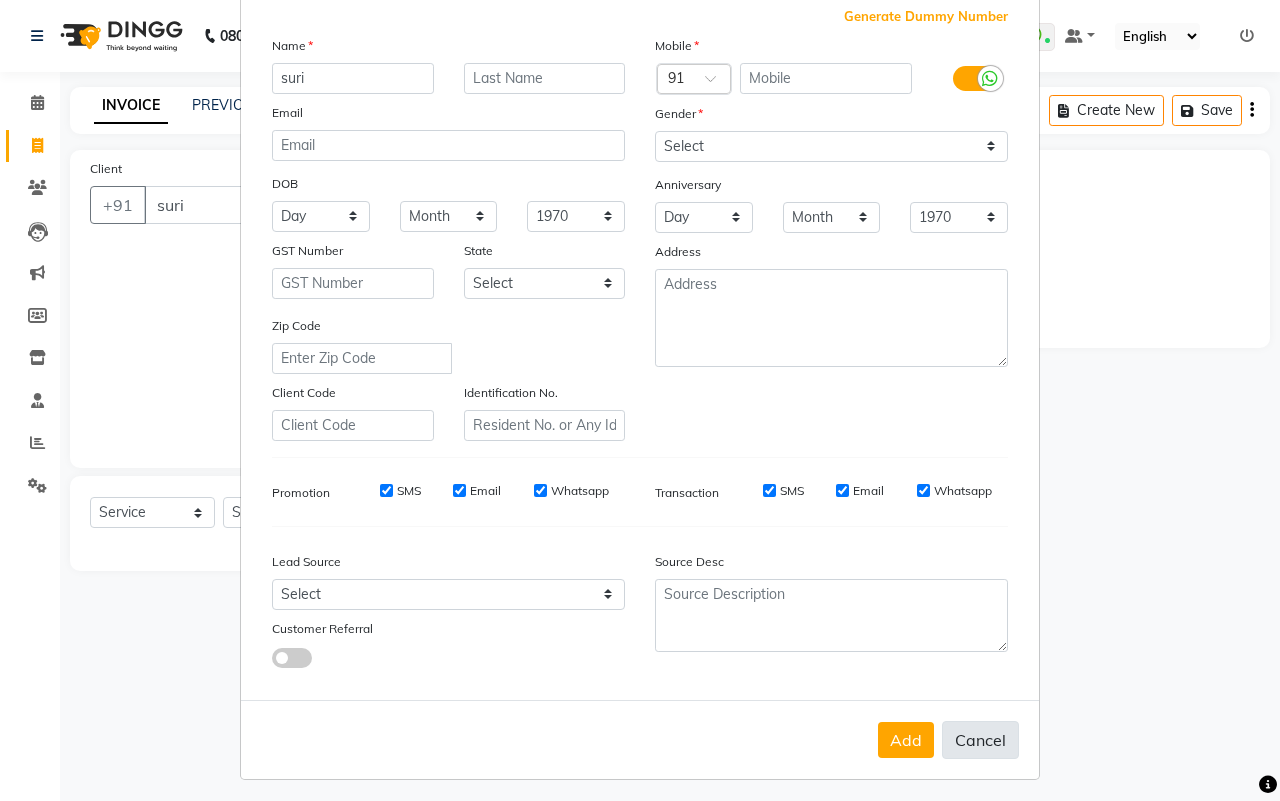 click on "Cancel" at bounding box center (980, 740) 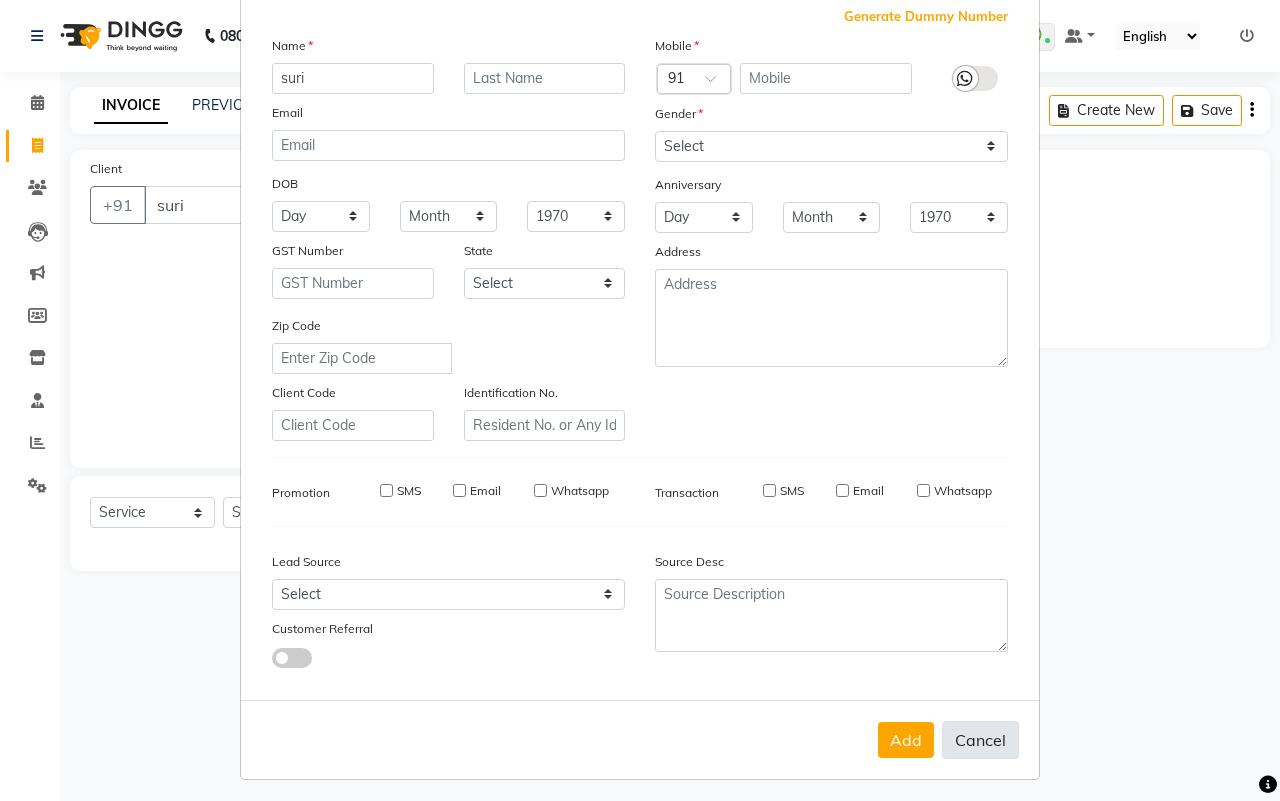 type 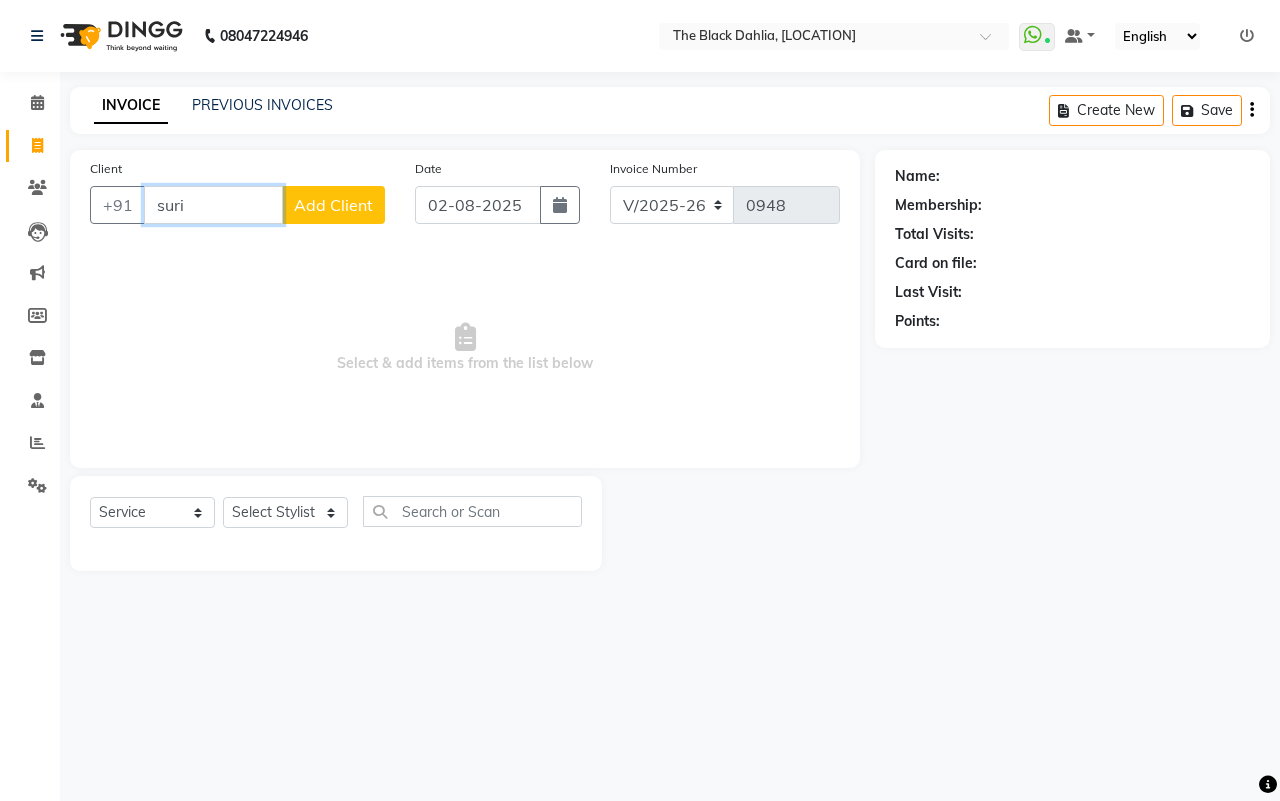 click on "suri" at bounding box center [213, 205] 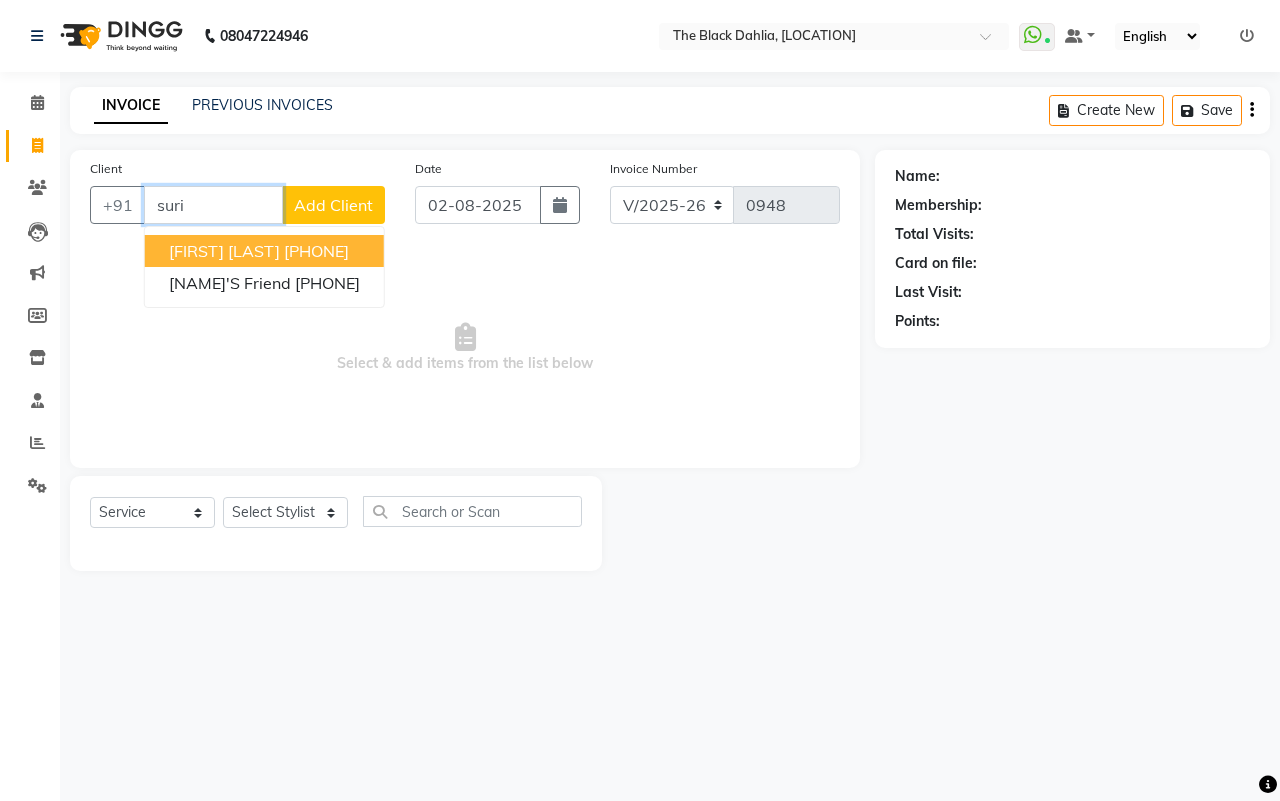 click on "Savinder suri  9821989894" at bounding box center (264, 251) 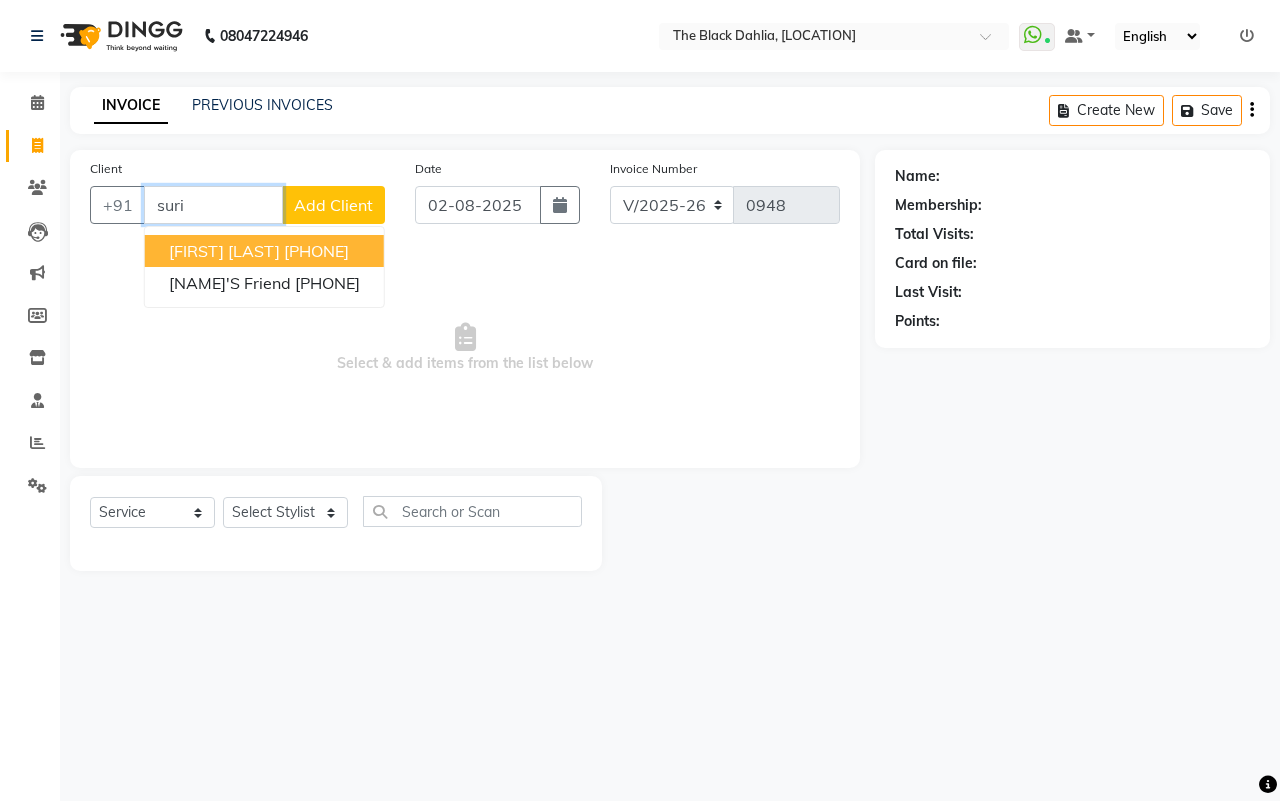 type on "9821989894" 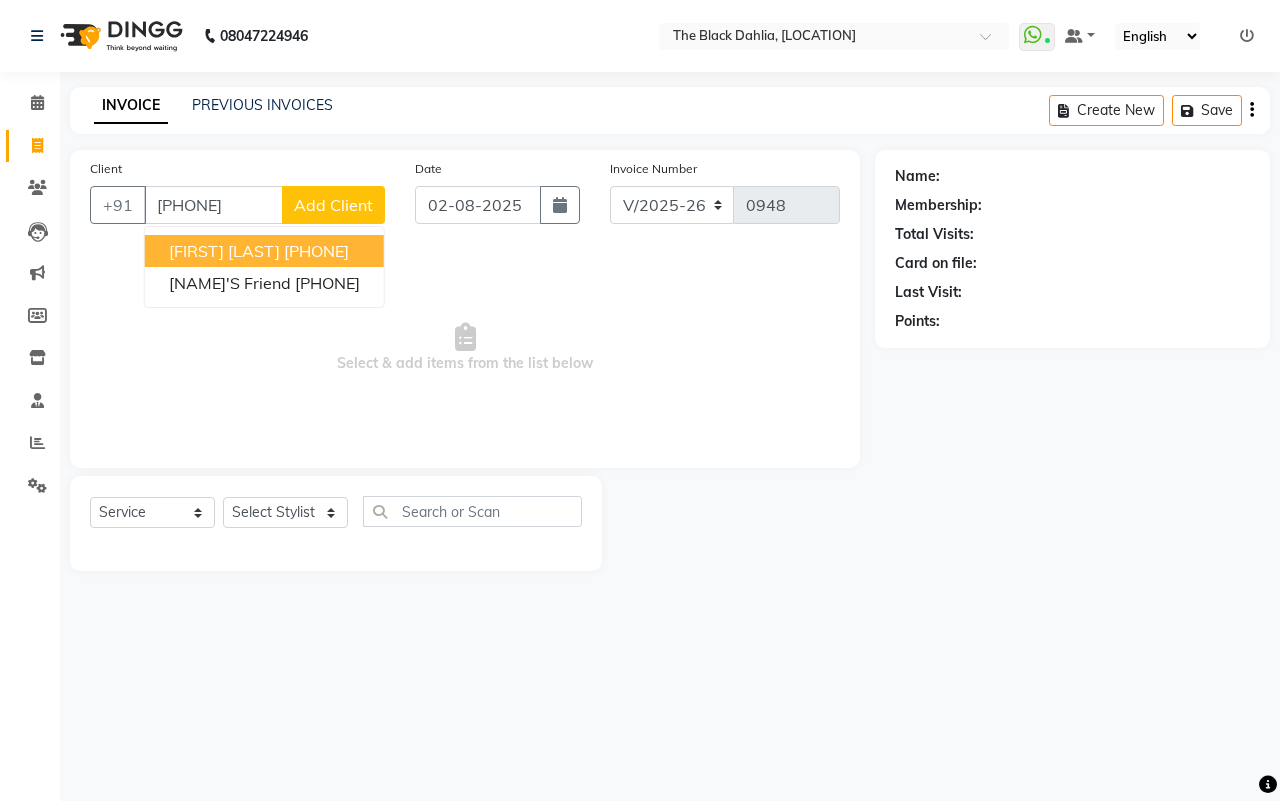 select on "1: Object" 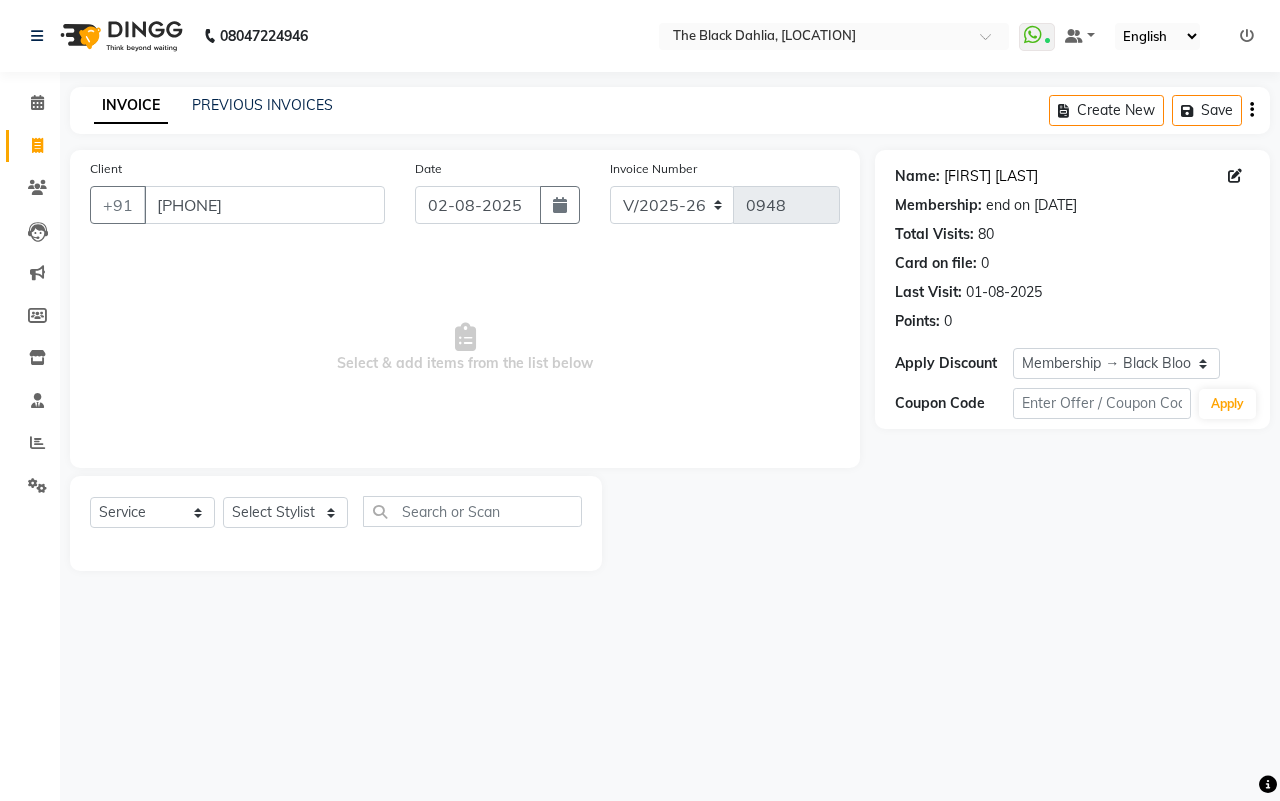 click on "Savinder Suri" 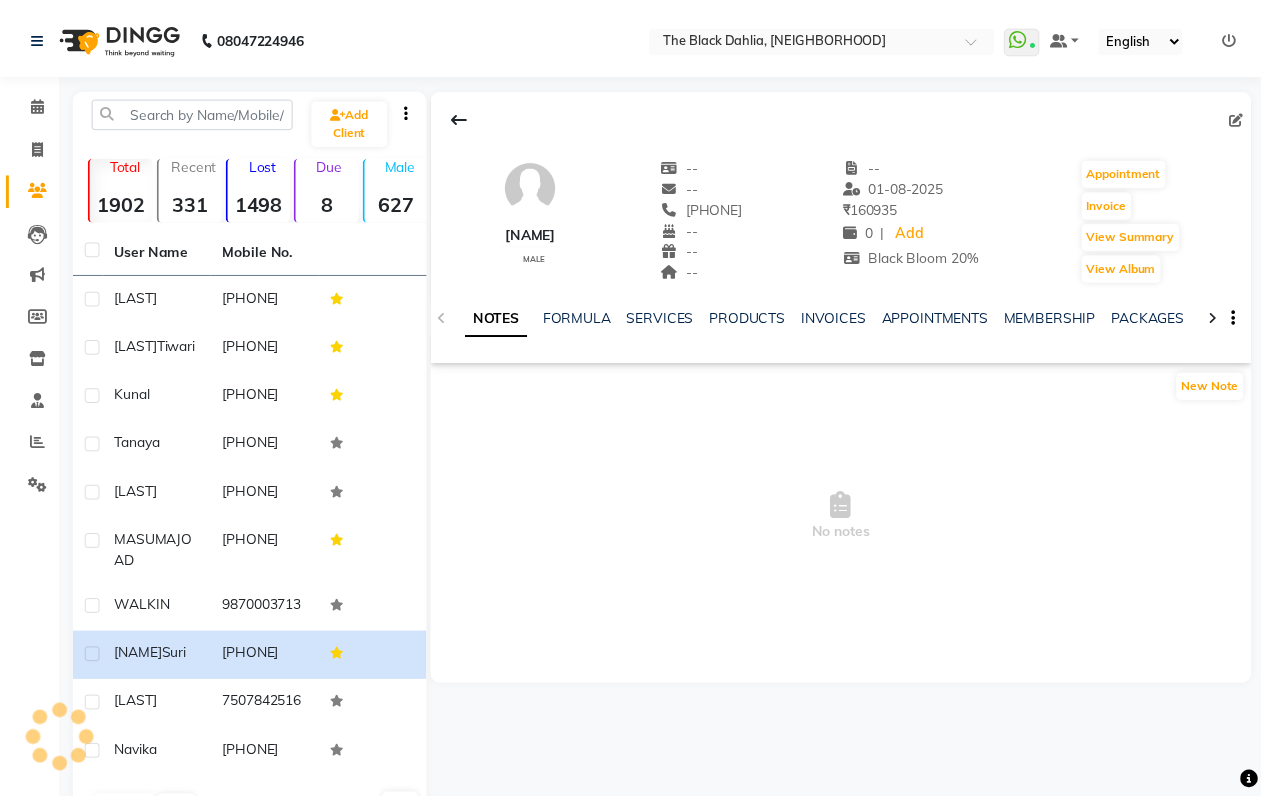 scroll, scrollTop: 0, scrollLeft: 0, axis: both 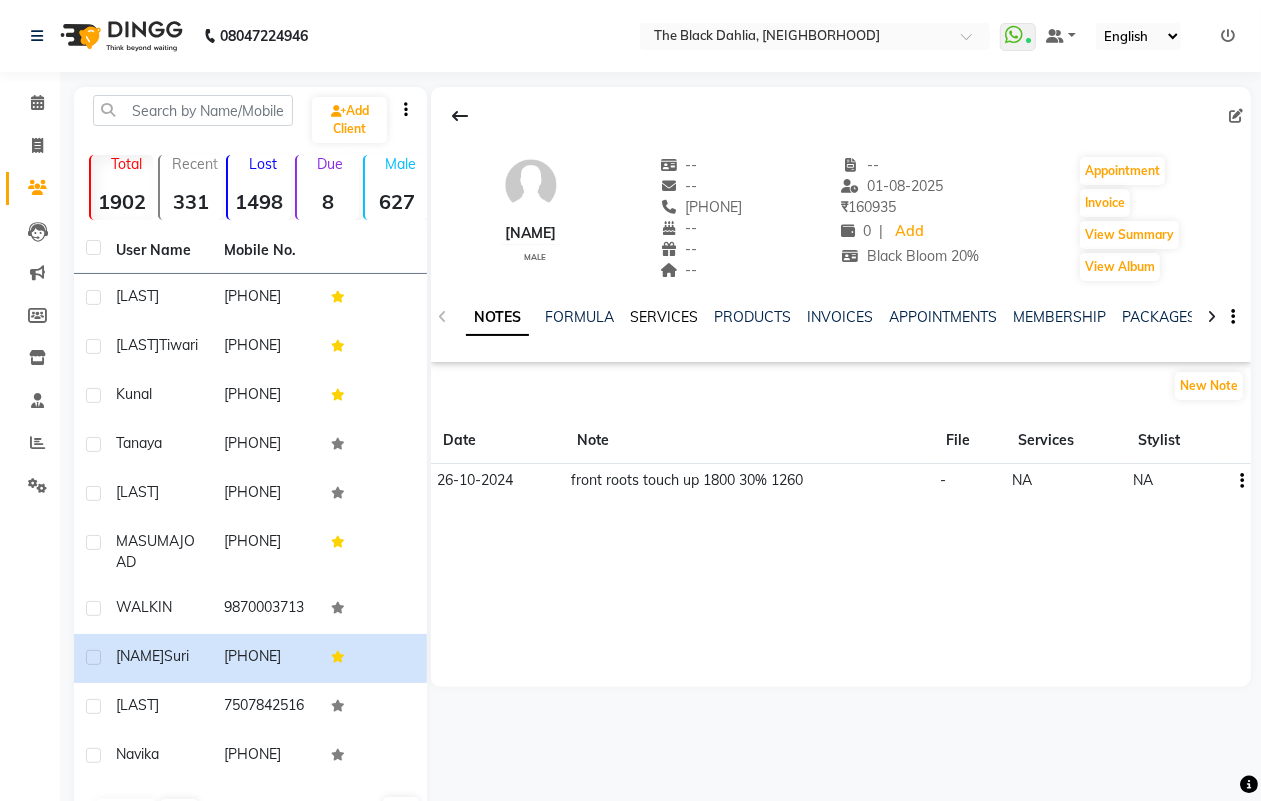 click on "SERVICES" 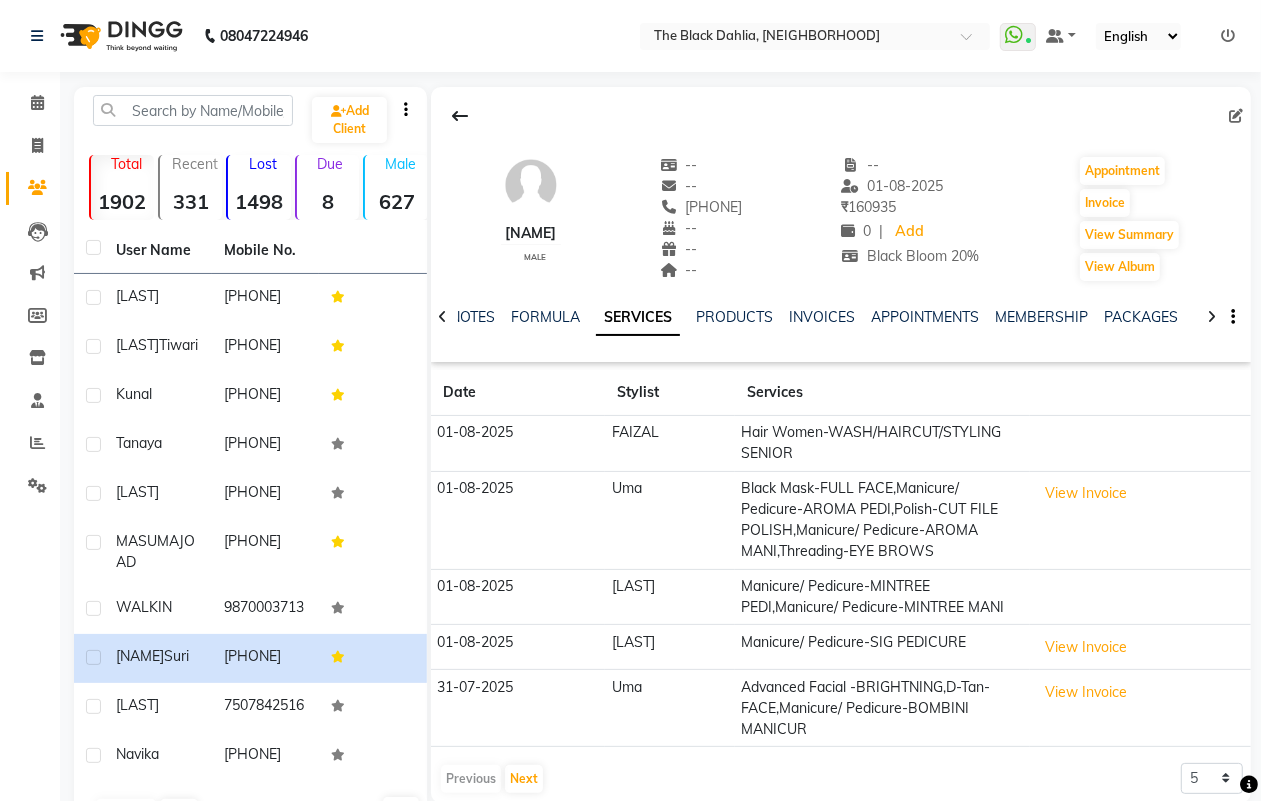 scroll, scrollTop: 125, scrollLeft: 0, axis: vertical 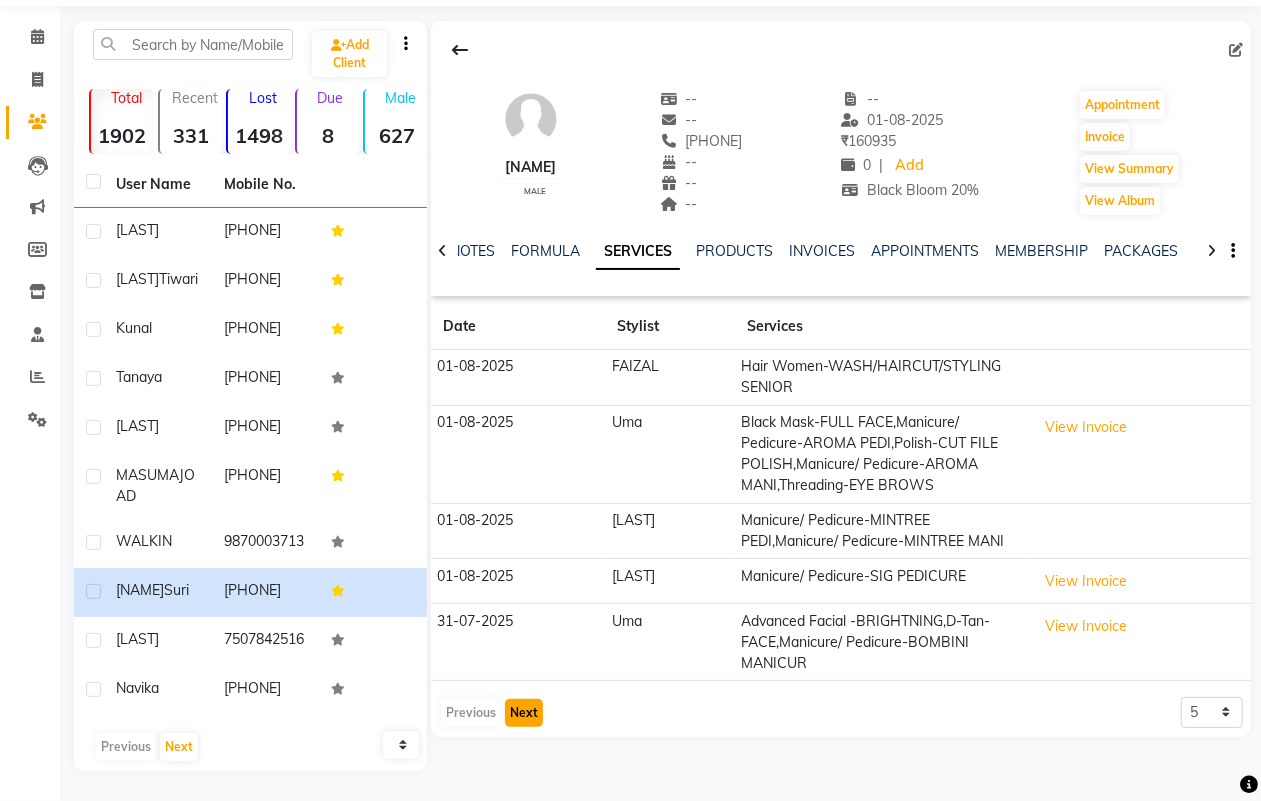 click on "Next" 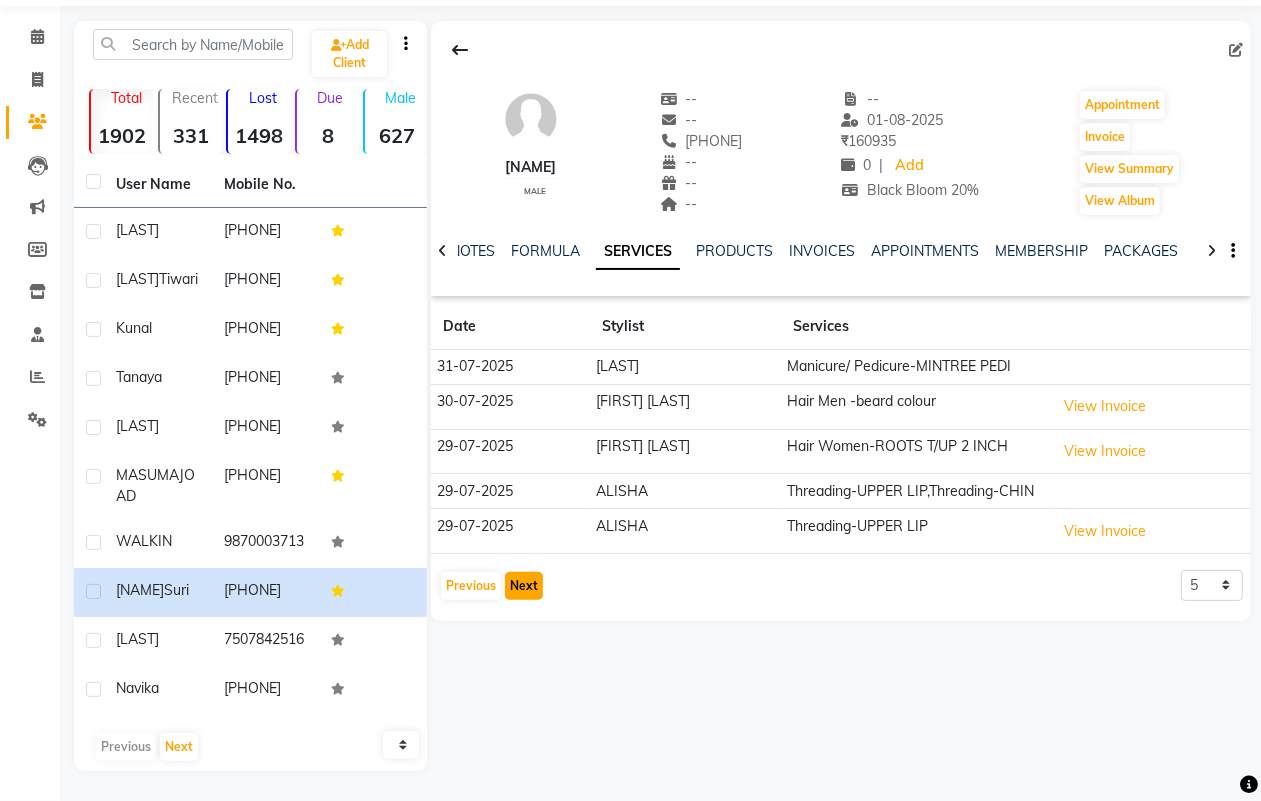click on "Next" 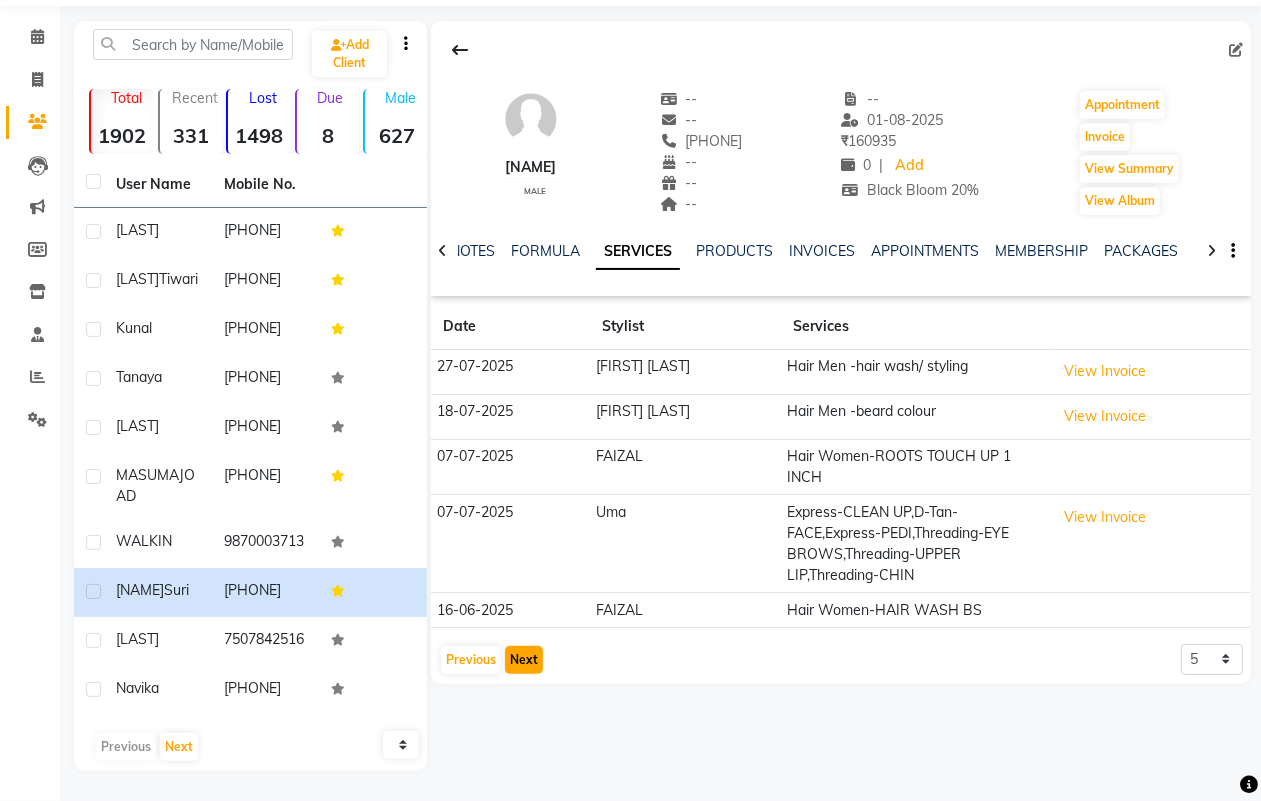 click on "Next" 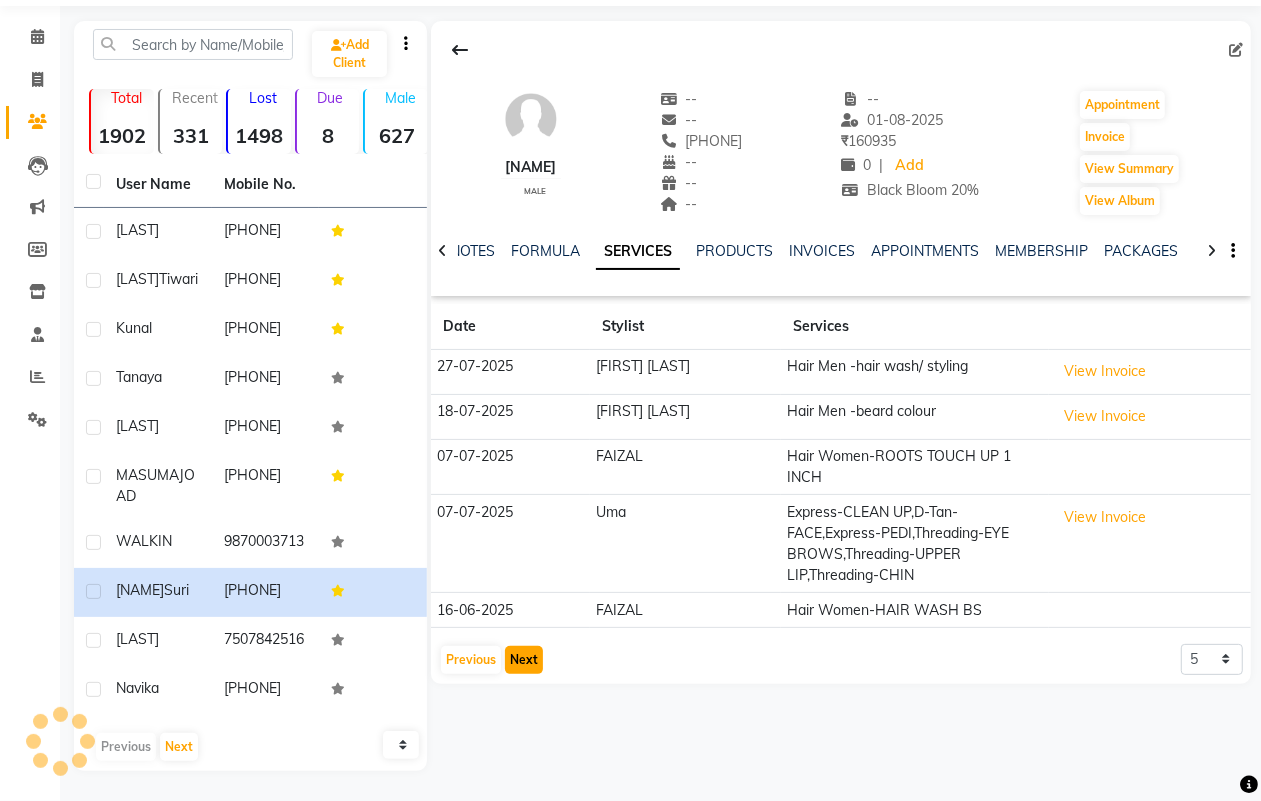 click on "Next" 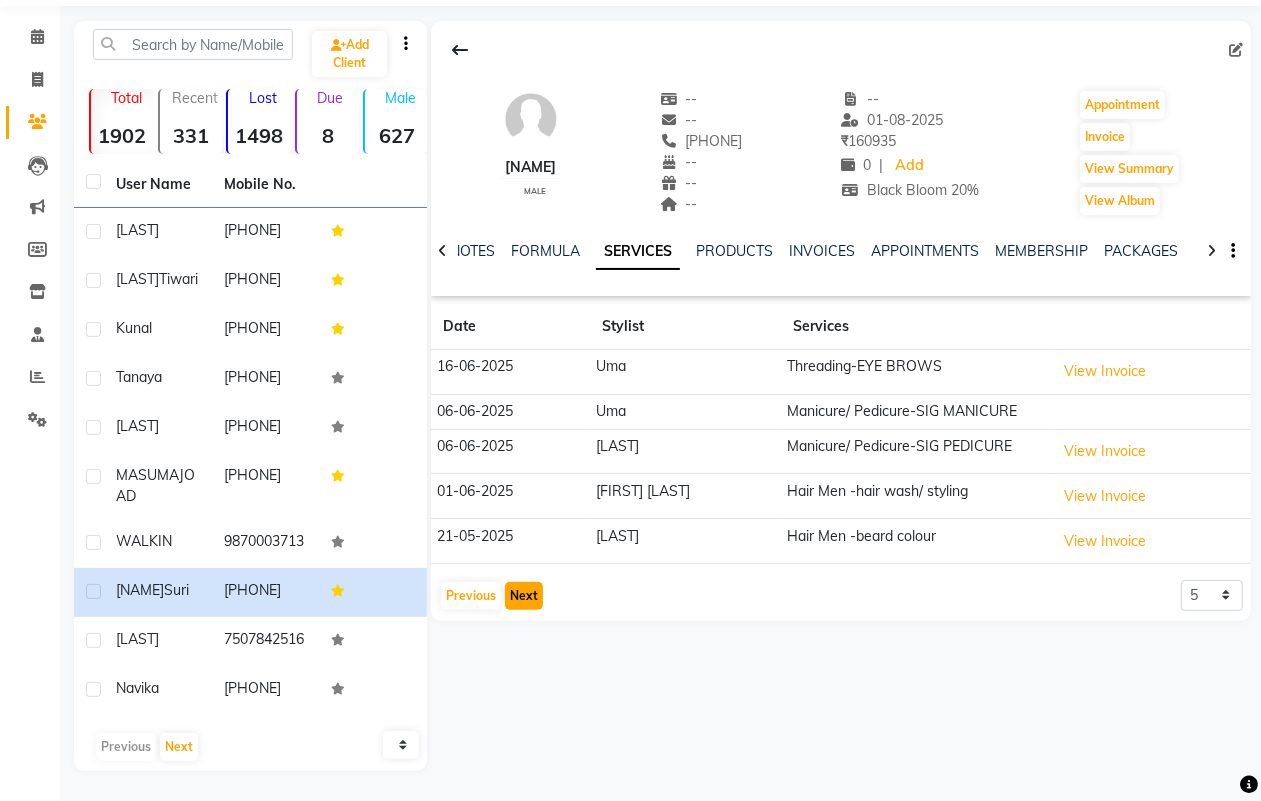 click on "Next" 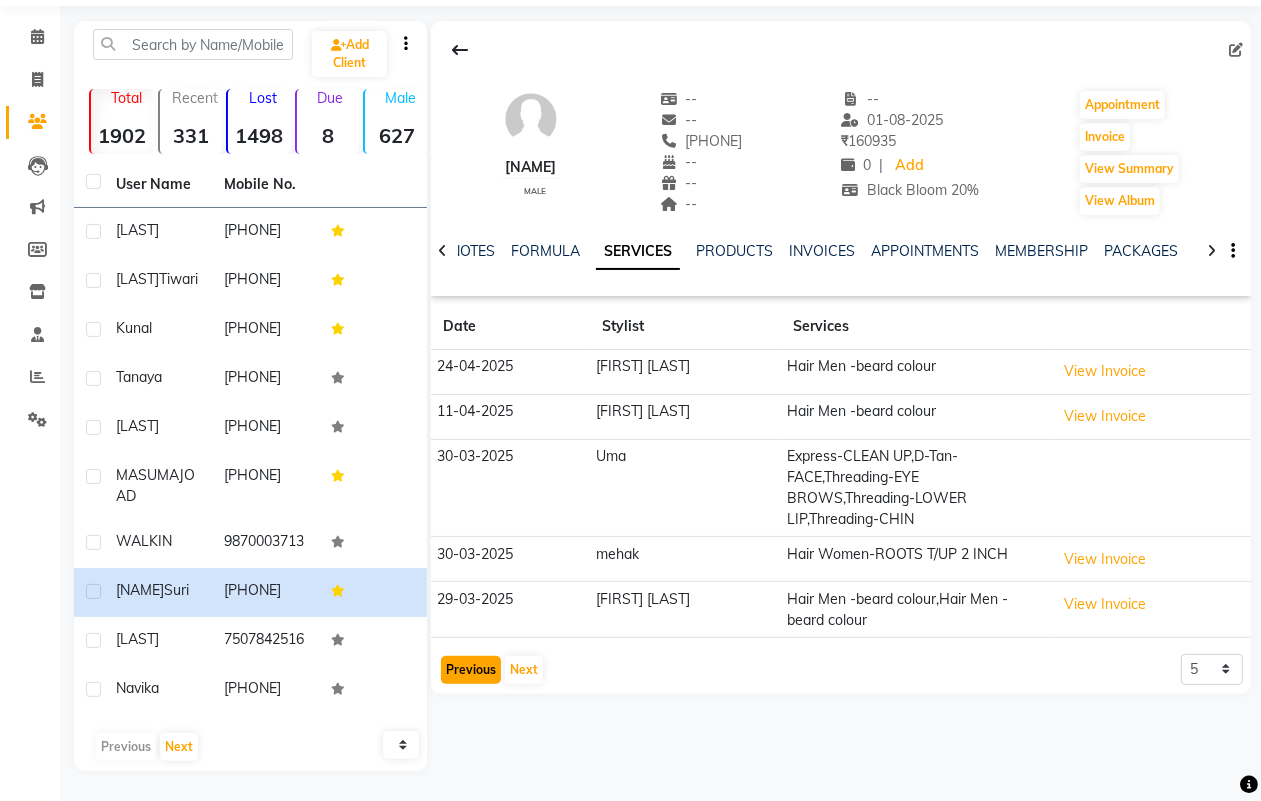 click on "Previous" 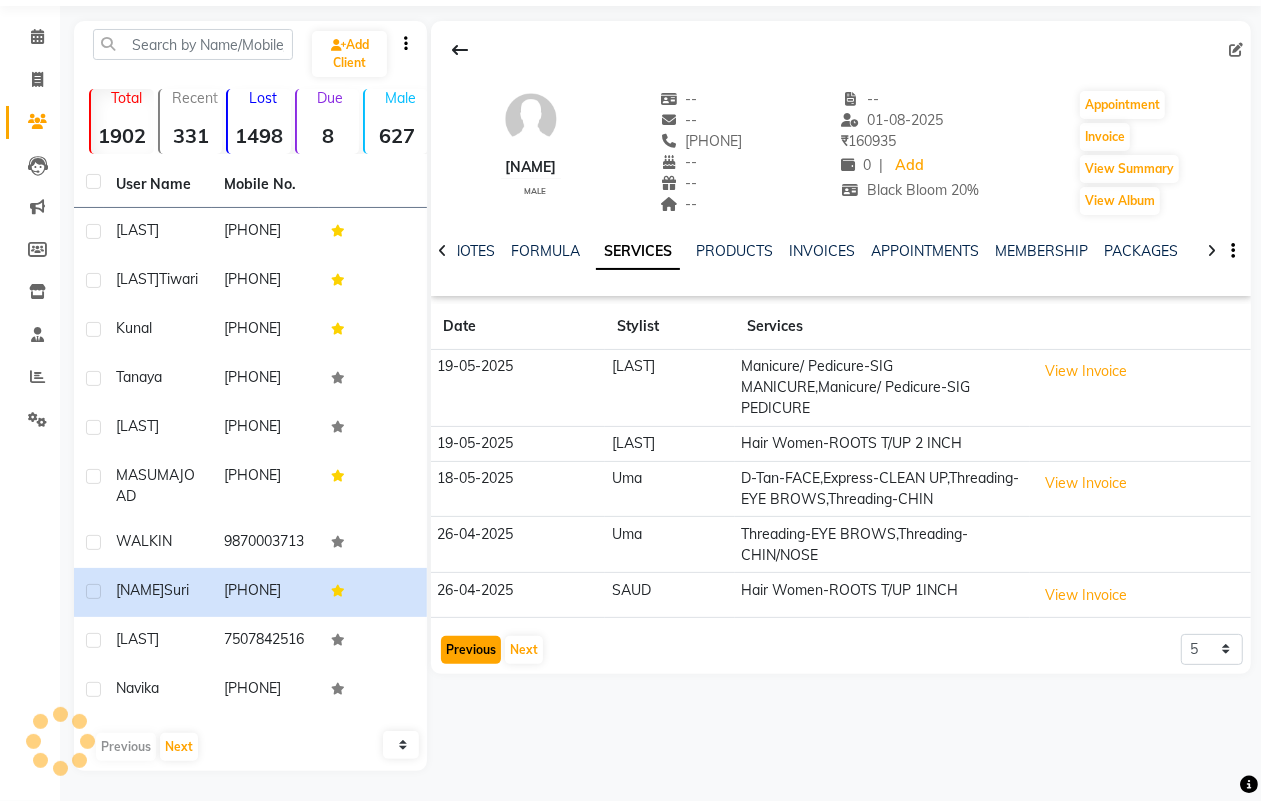 click on "Previous" 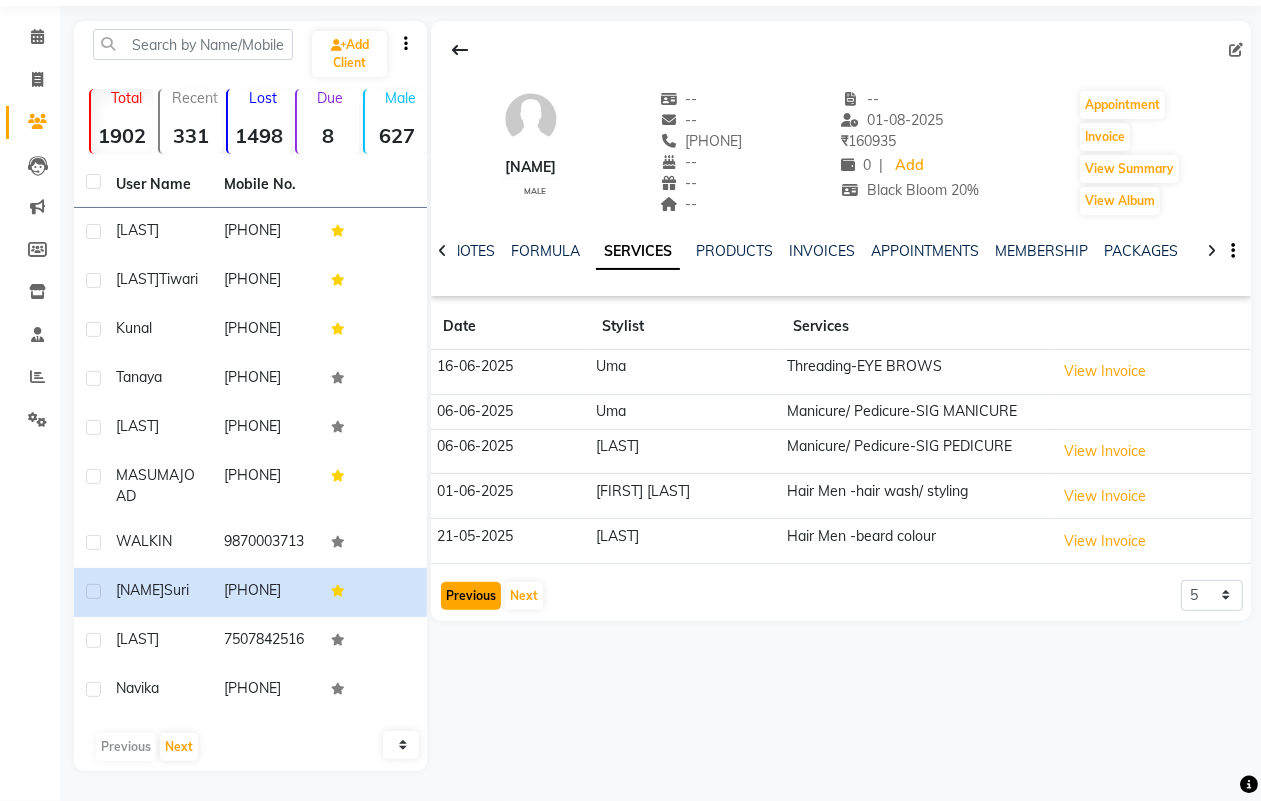 click on "Previous" 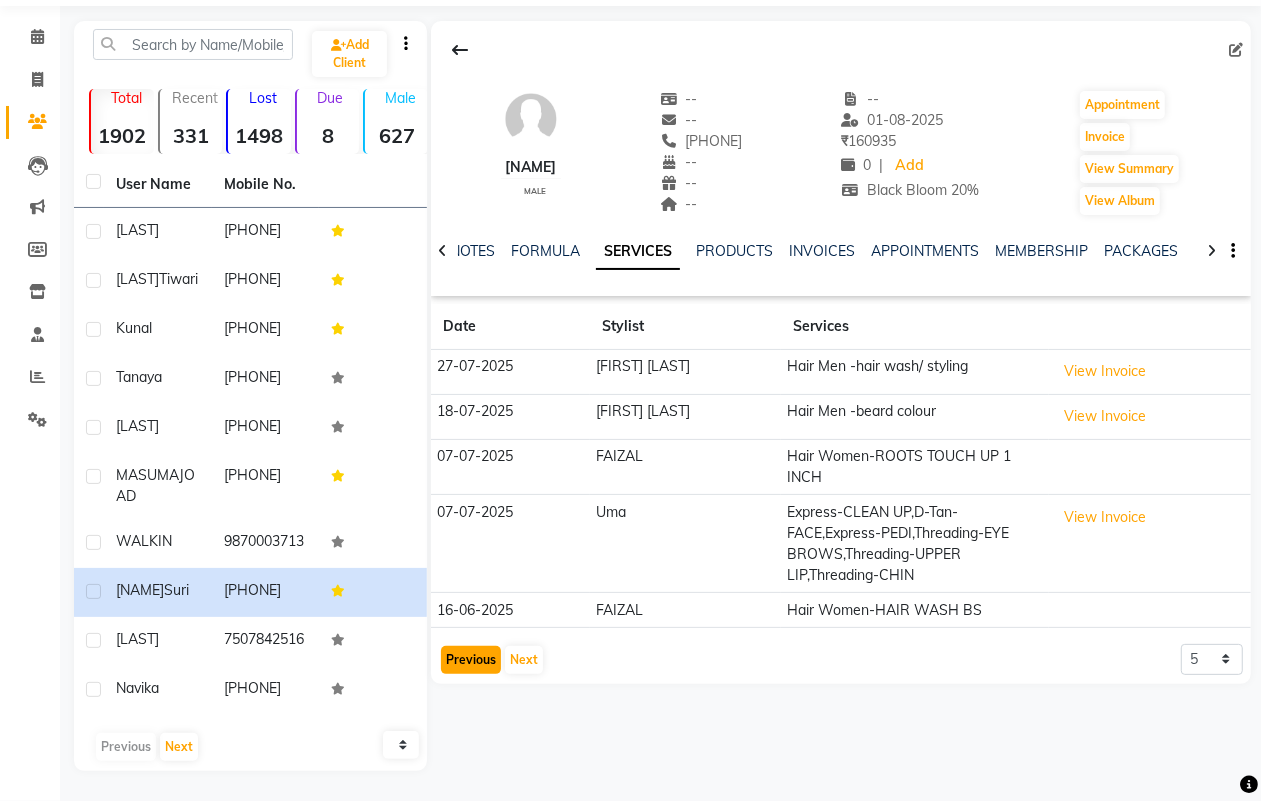 click on "Previous" 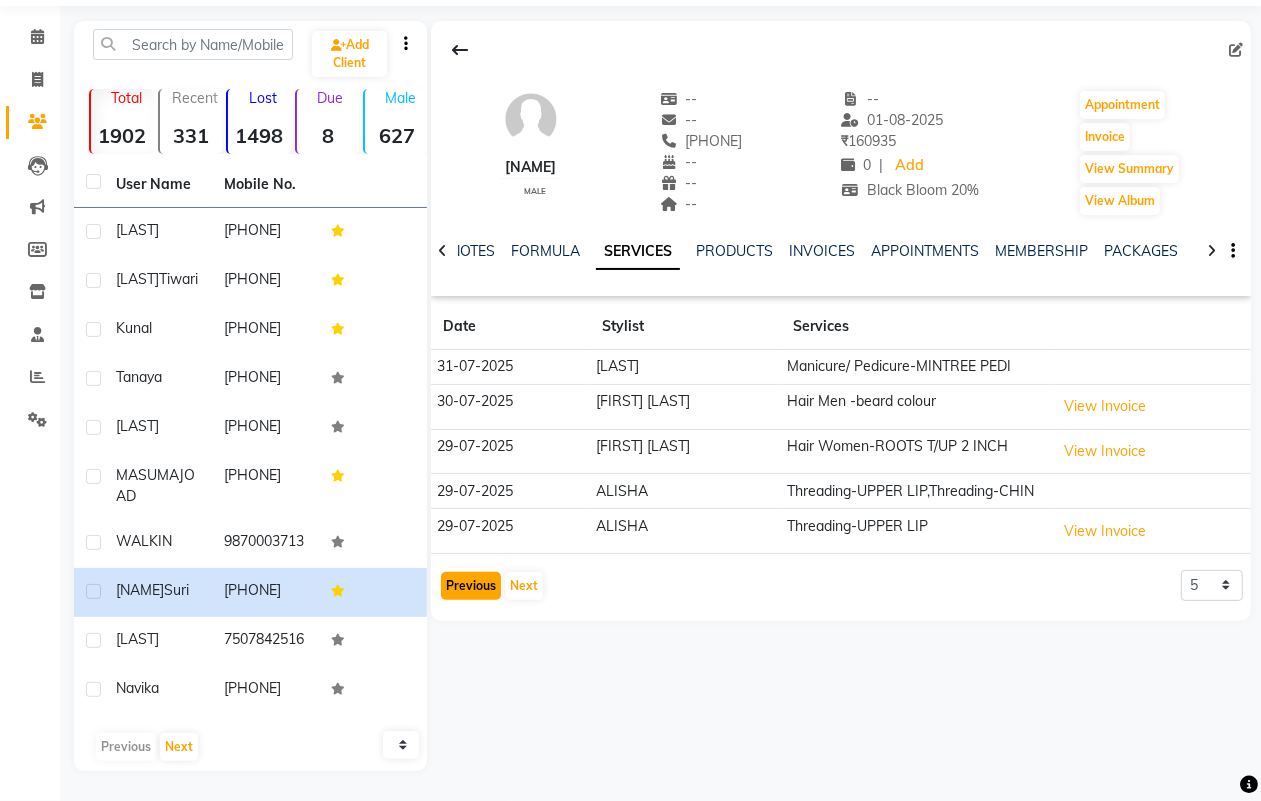 click on "Previous" 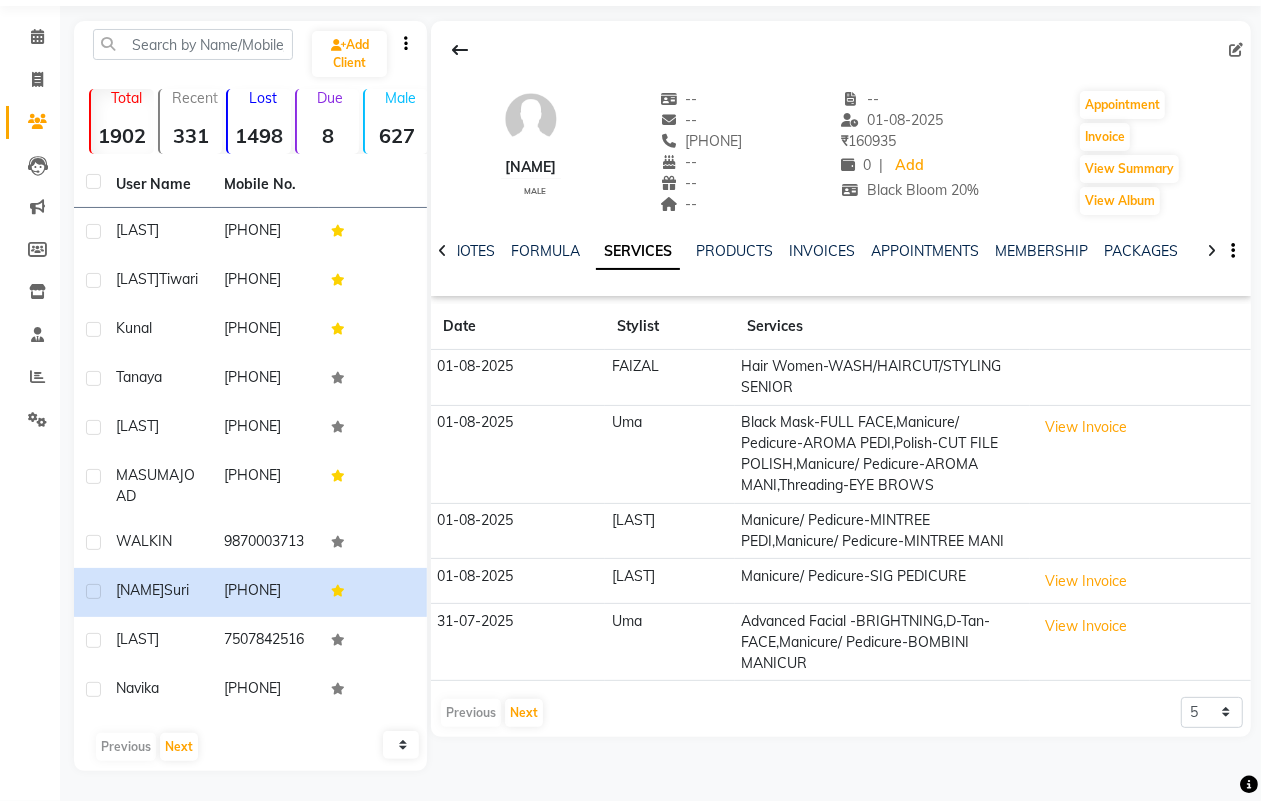 click on "Previous   Next" 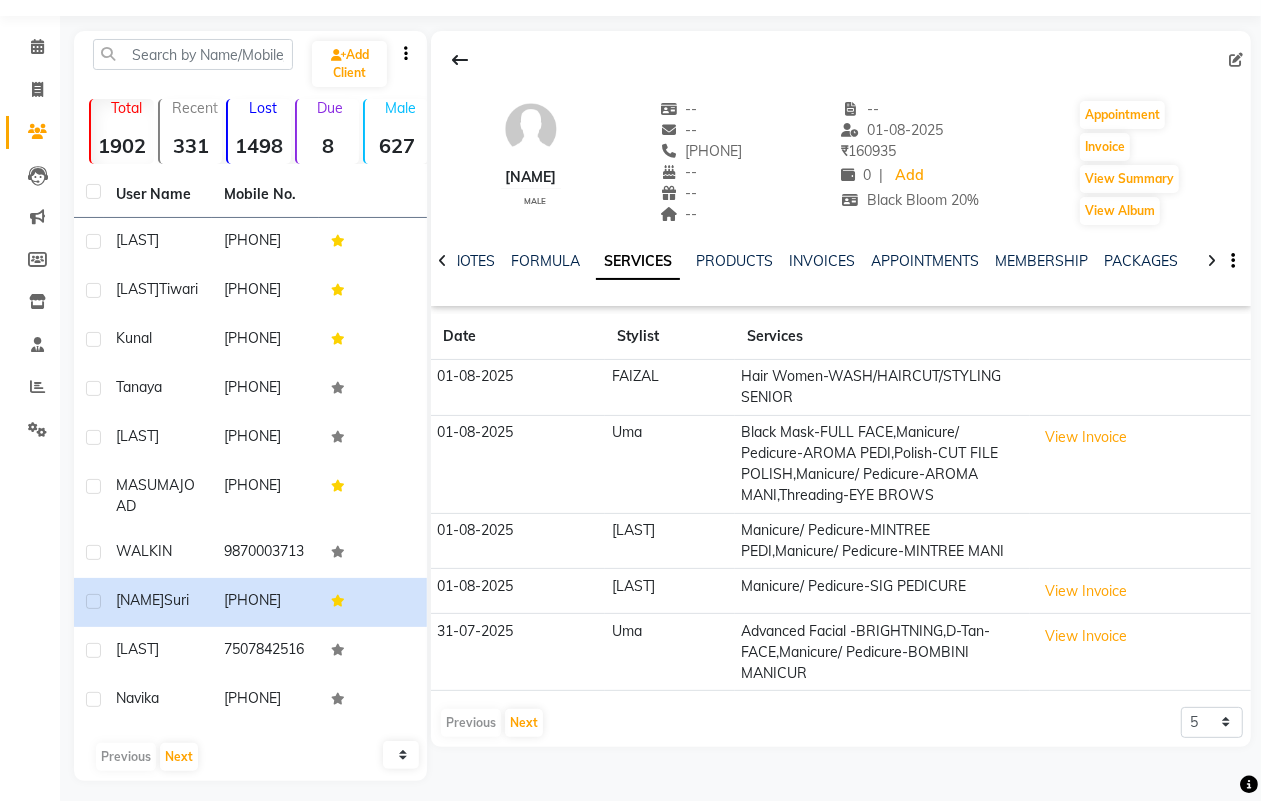 scroll, scrollTop: 0, scrollLeft: 0, axis: both 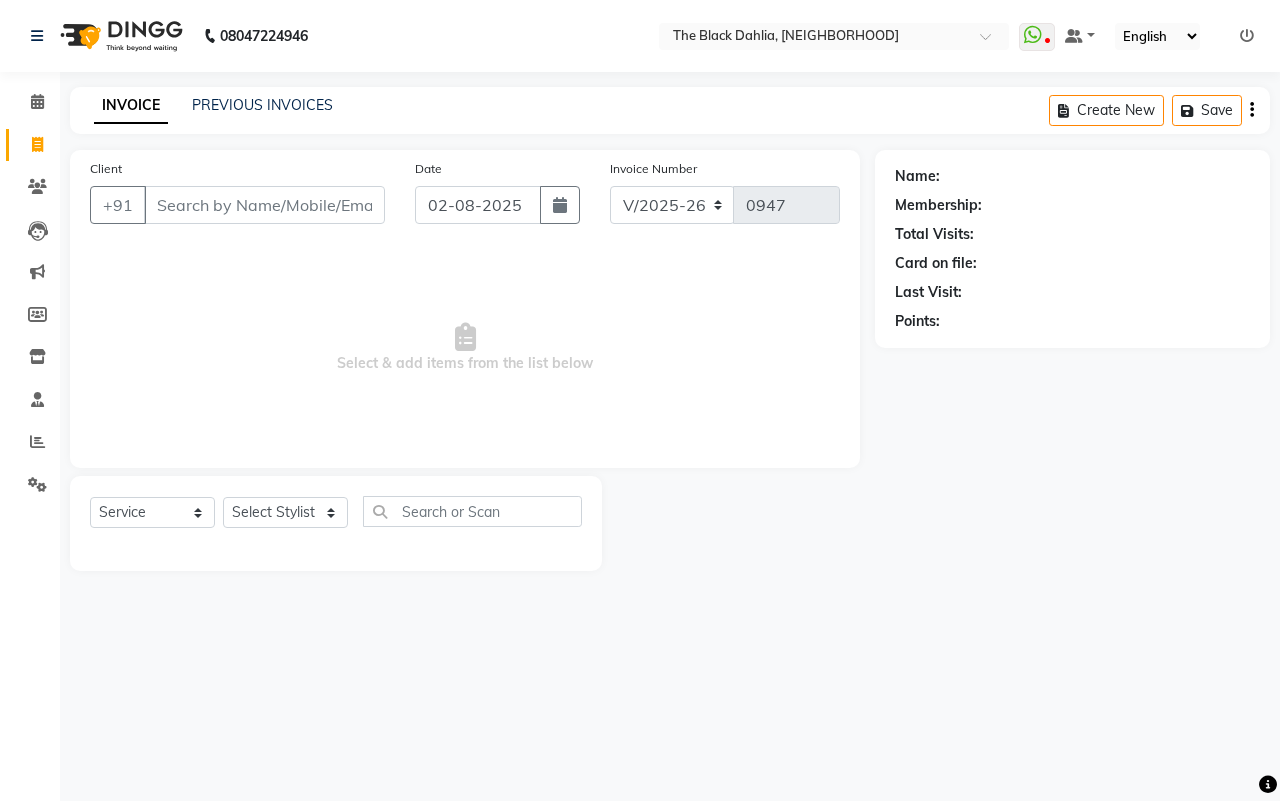 select on "4335" 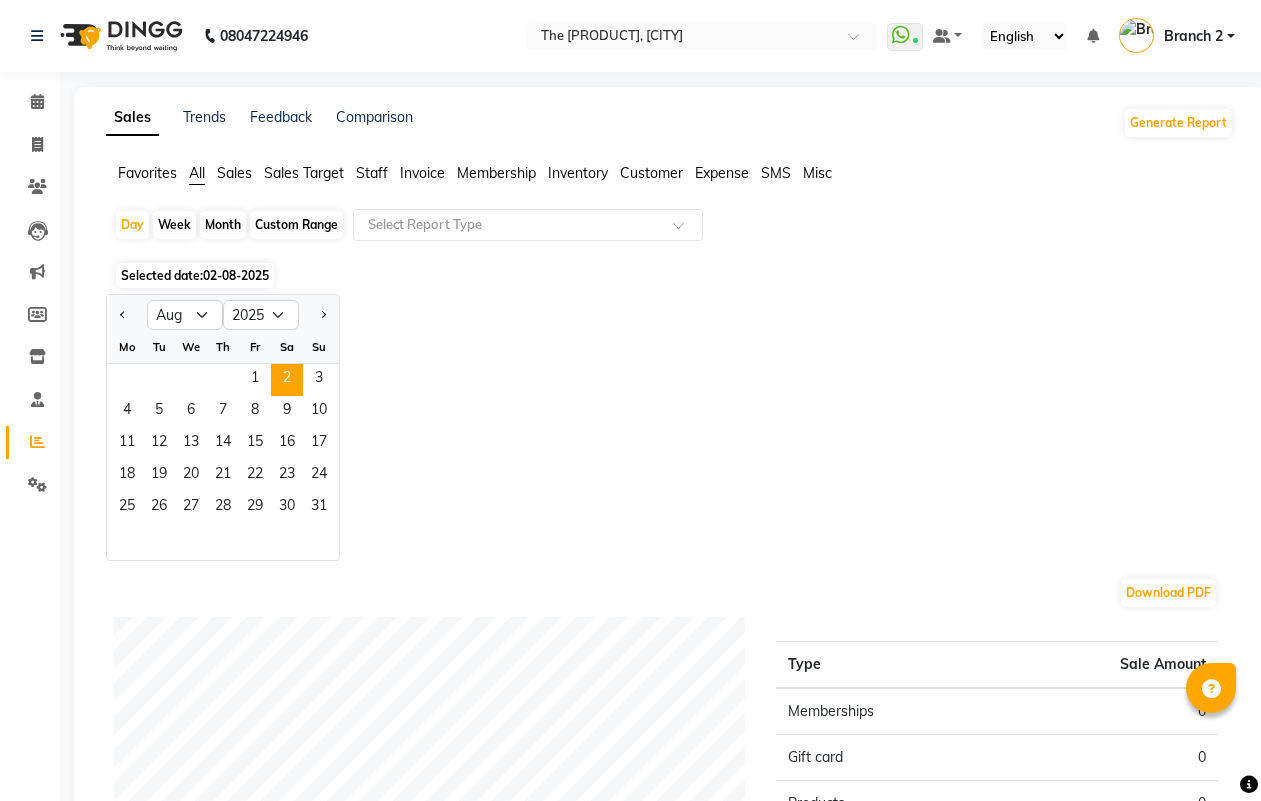 select on "8" 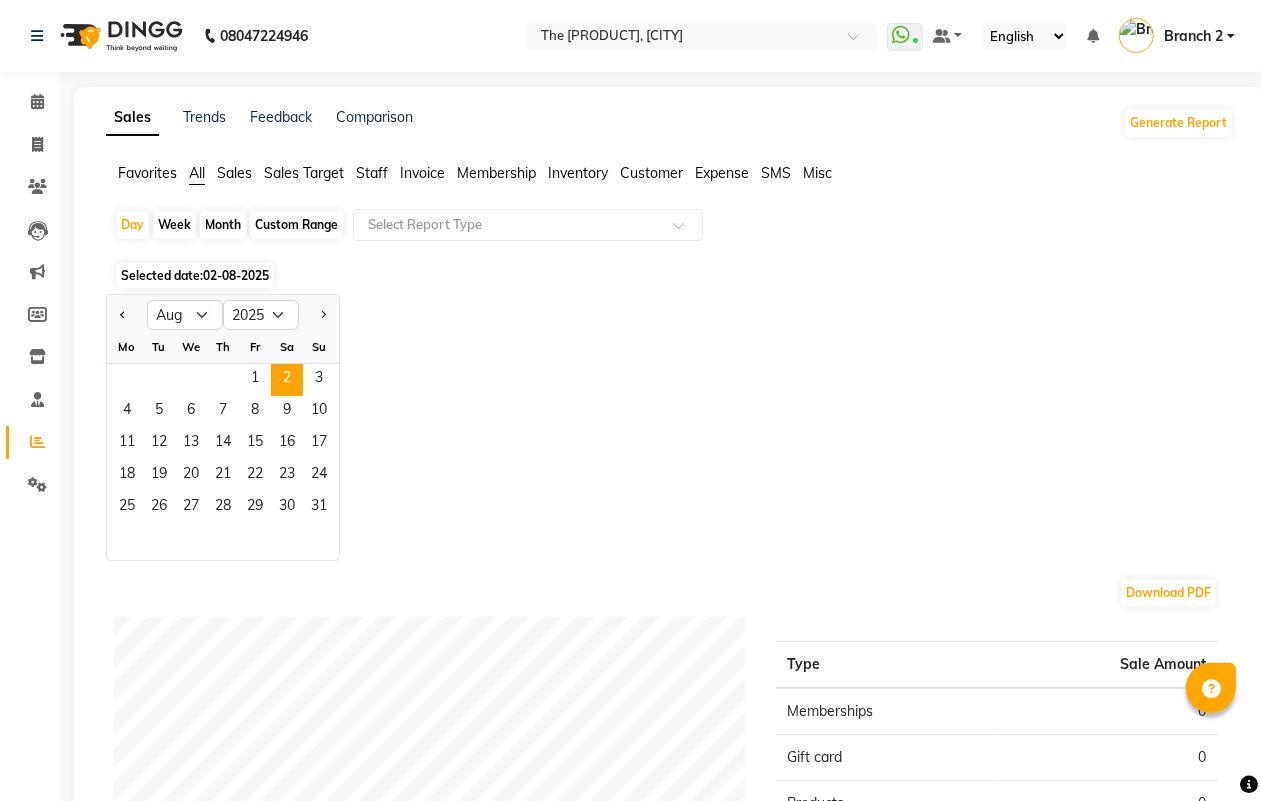 scroll, scrollTop: 0, scrollLeft: 0, axis: both 